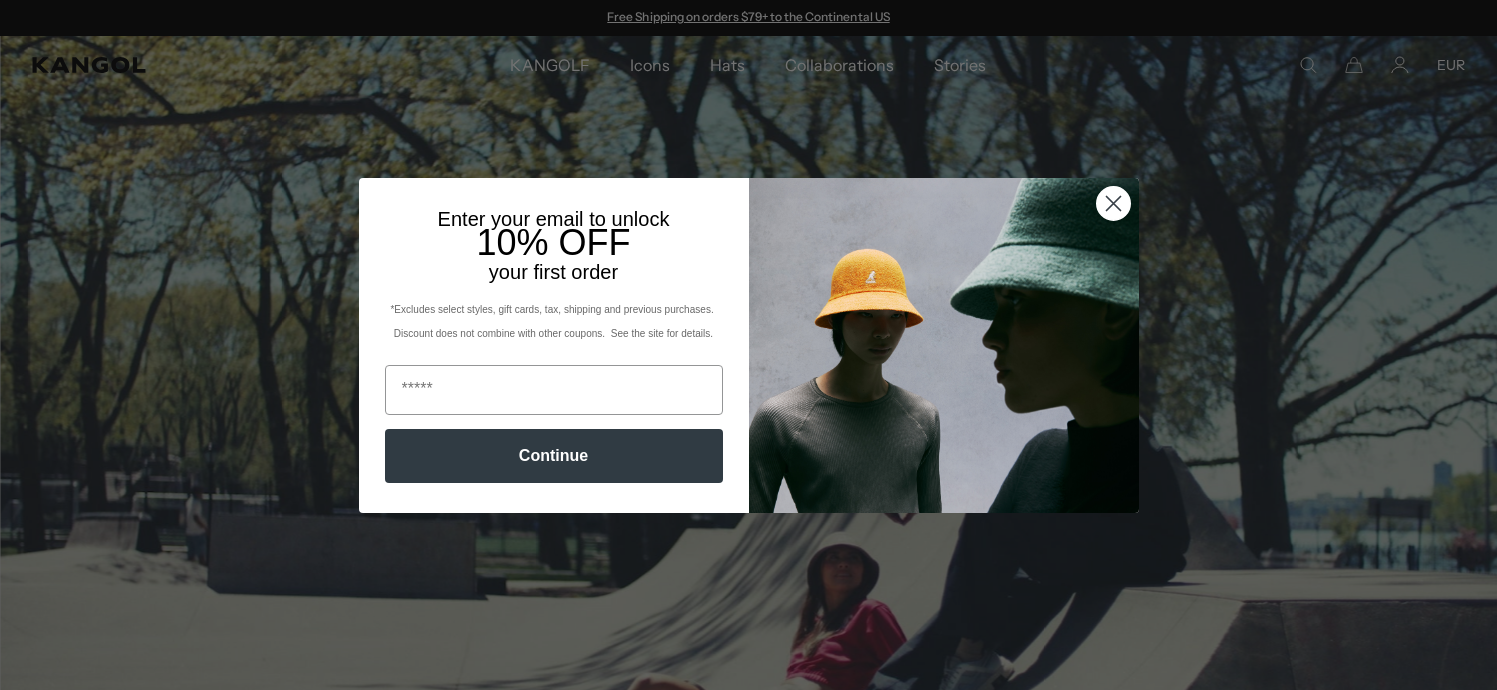 scroll, scrollTop: 0, scrollLeft: 0, axis: both 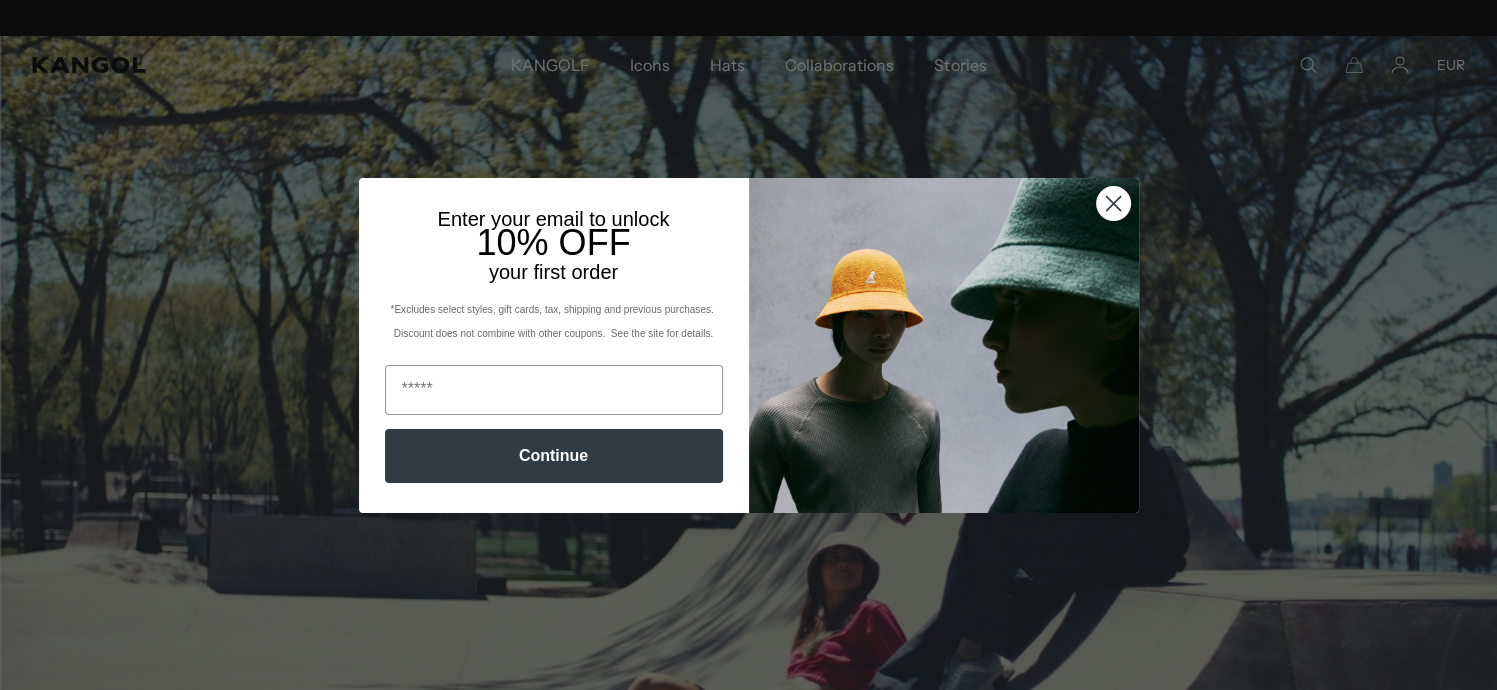 click 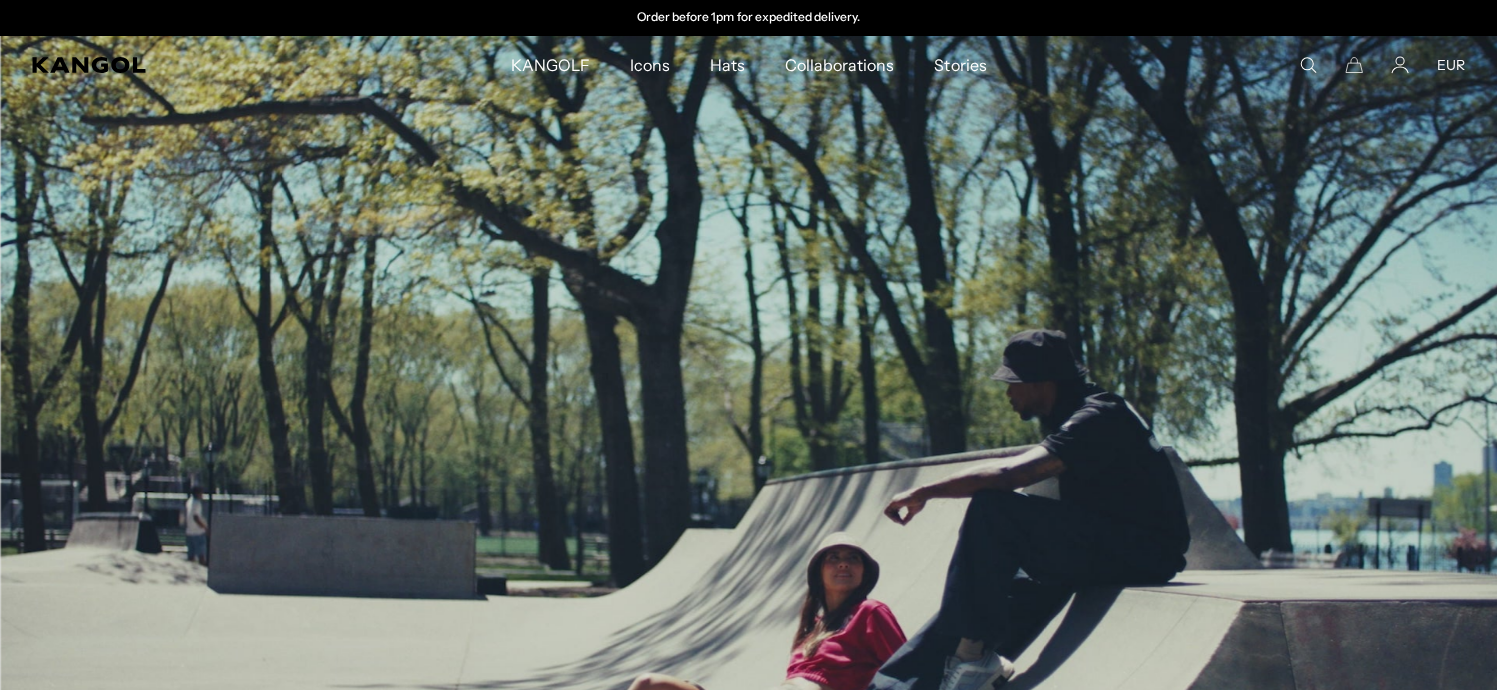 scroll, scrollTop: 0, scrollLeft: 0, axis: both 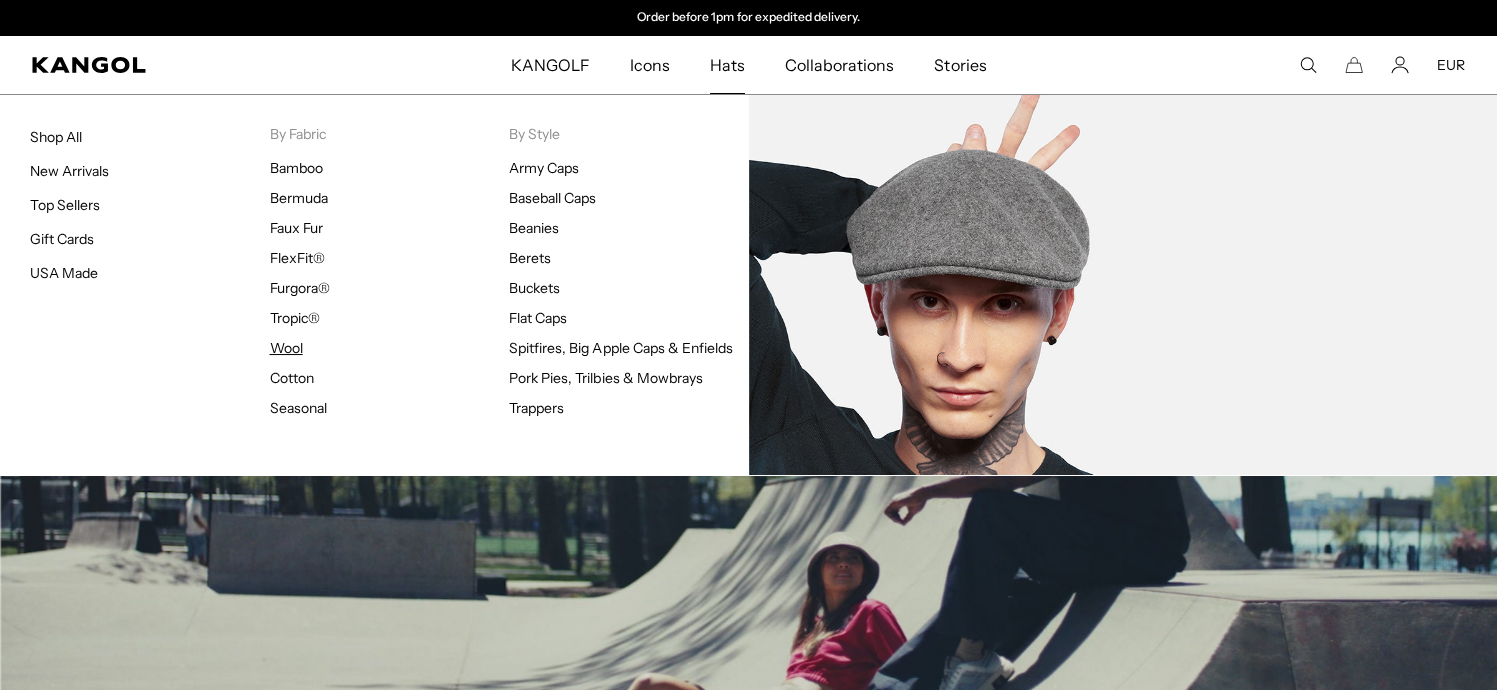 click on "Wool" at bounding box center (286, 348) 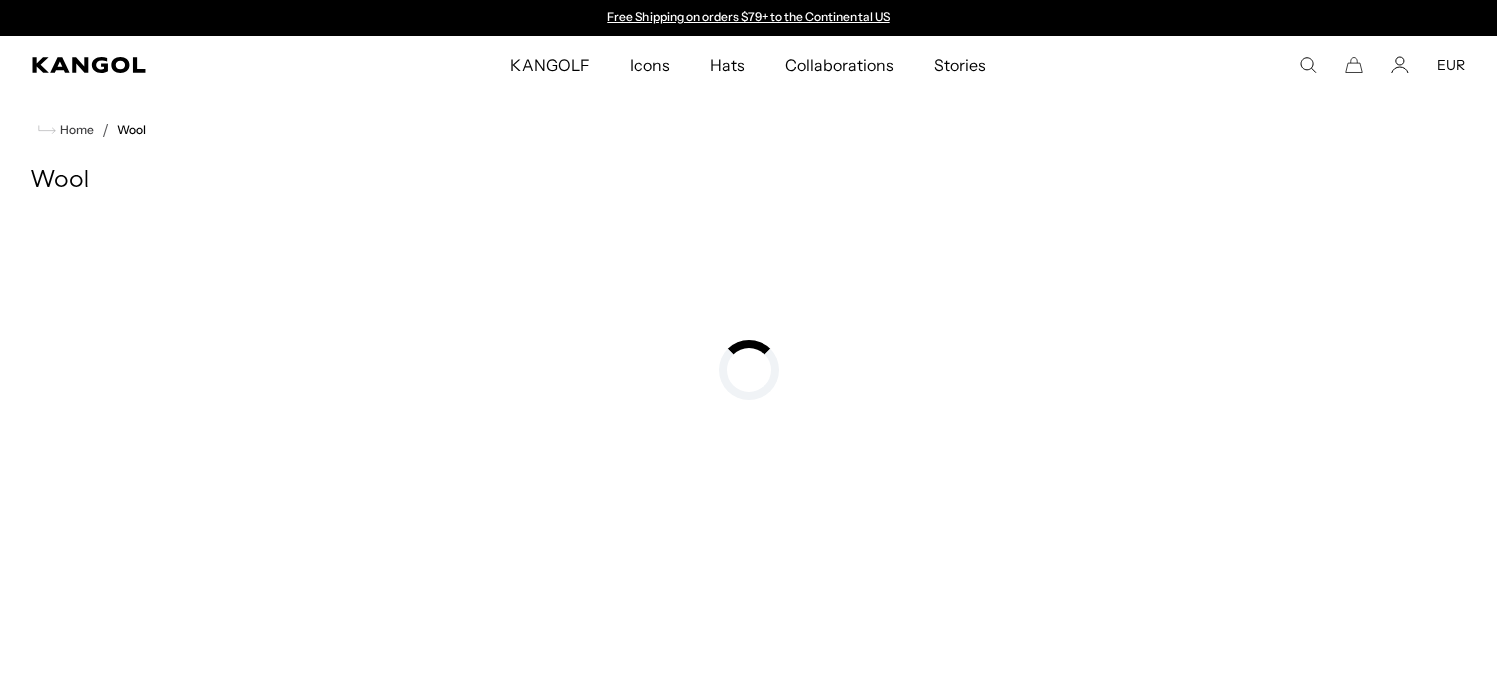 scroll, scrollTop: 0, scrollLeft: 0, axis: both 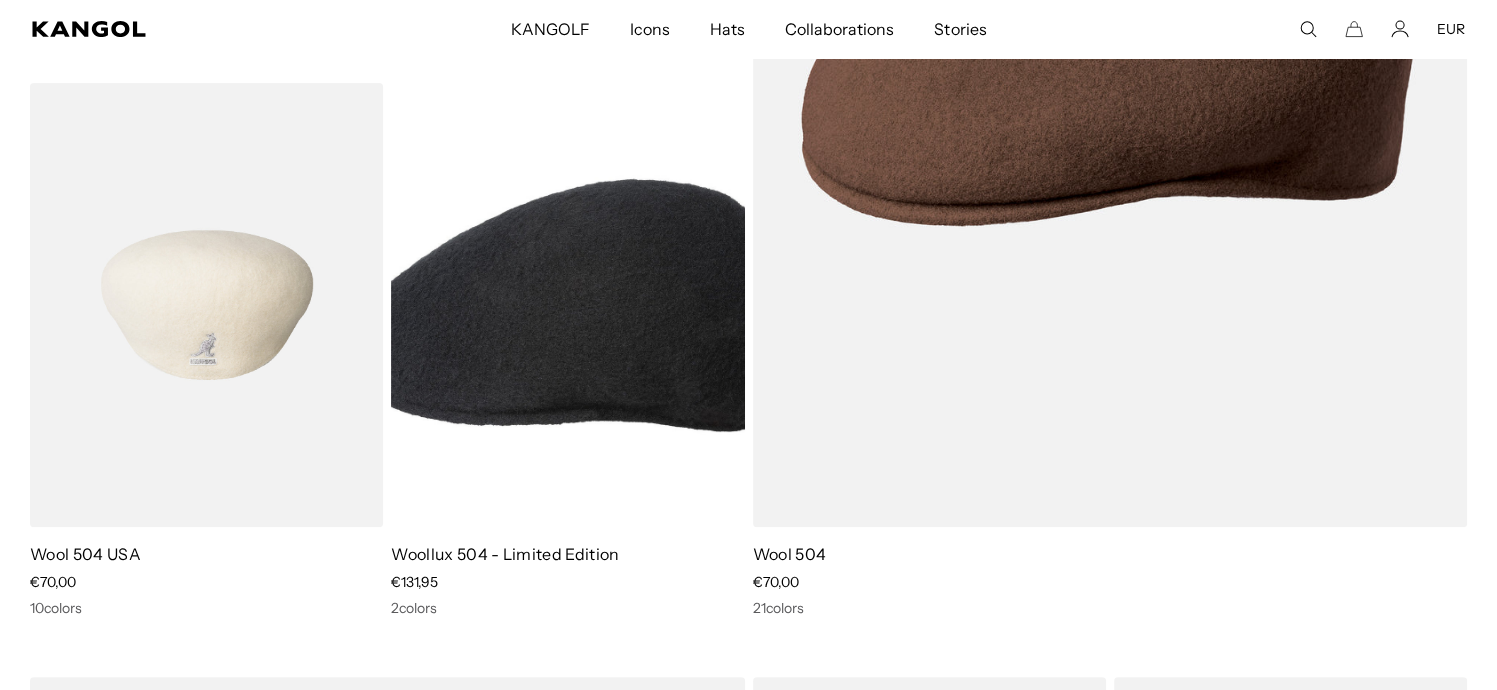 click at bounding box center [206, 304] 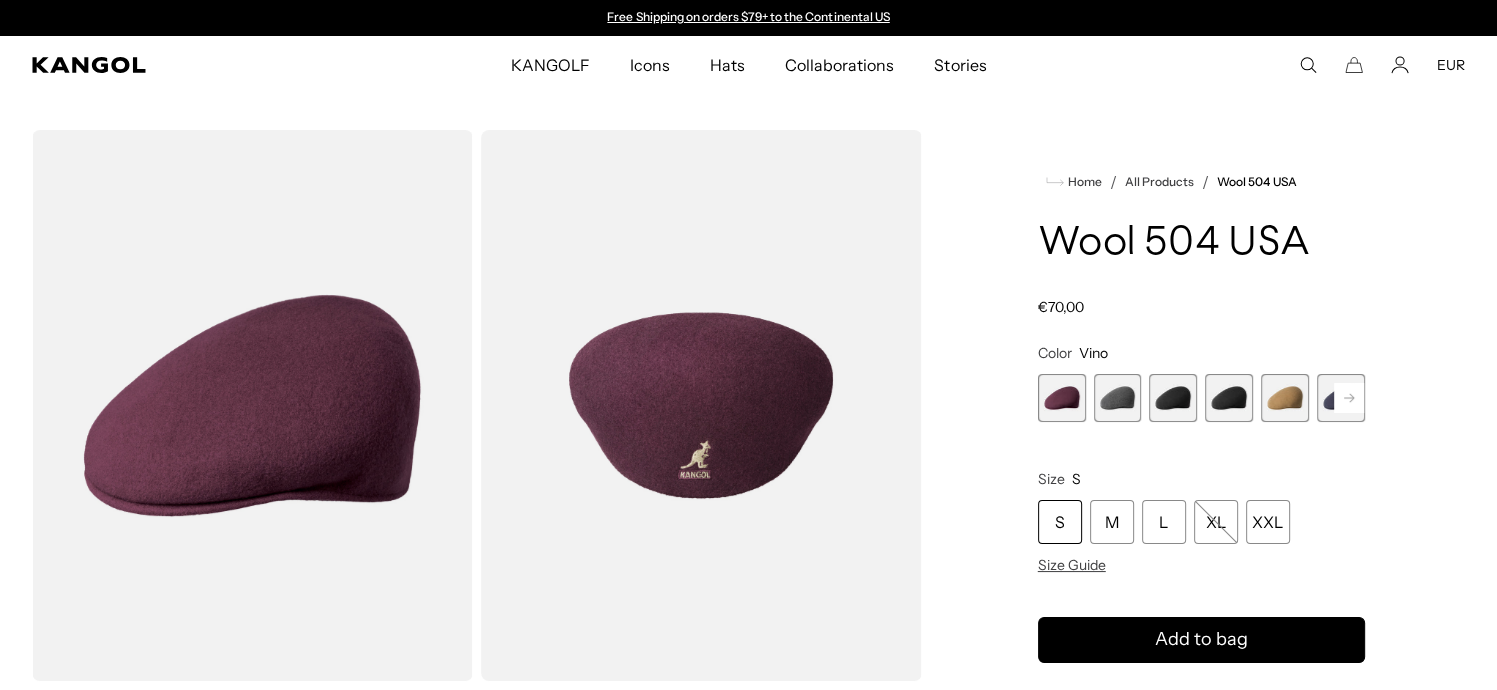 scroll, scrollTop: 0, scrollLeft: 0, axis: both 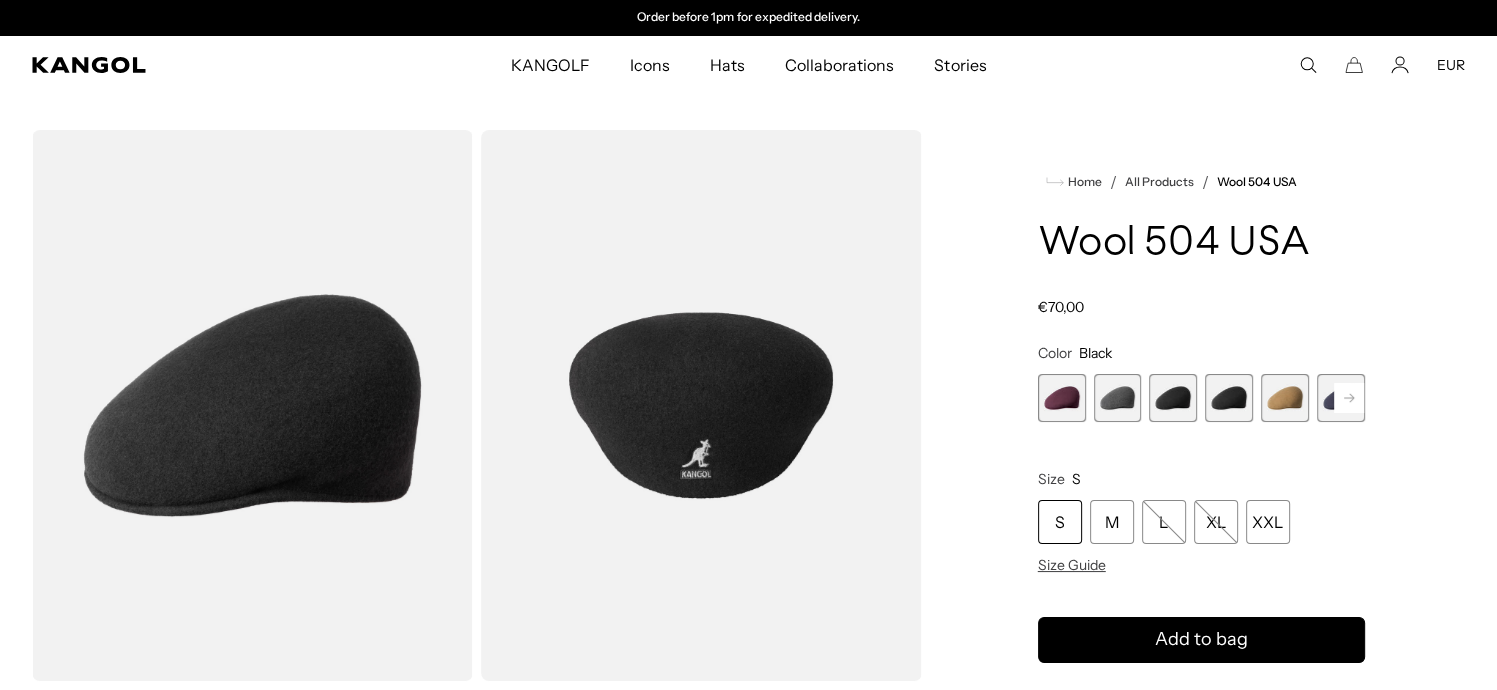 click on "S" at bounding box center (1060, 522) 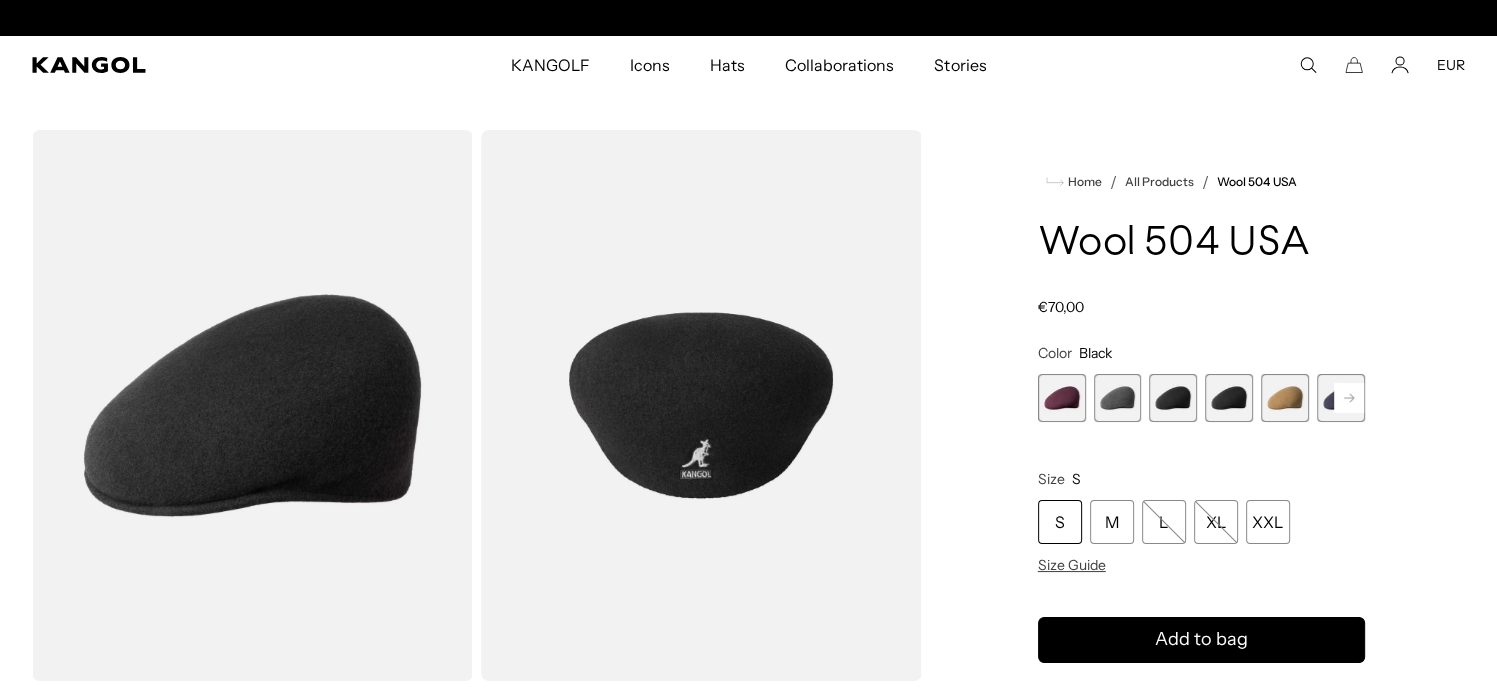 click on "Home
/
All Products
/
Wool 504 USA
Wool 504 USA
Regular price
€70,00
Regular price
Sale price
€70,00
Color
Black
Previous
Next
Vino
Variant sold out or unavailable
Dark Flannel
Variant sold out or unavailable" at bounding box center (1201, 529) 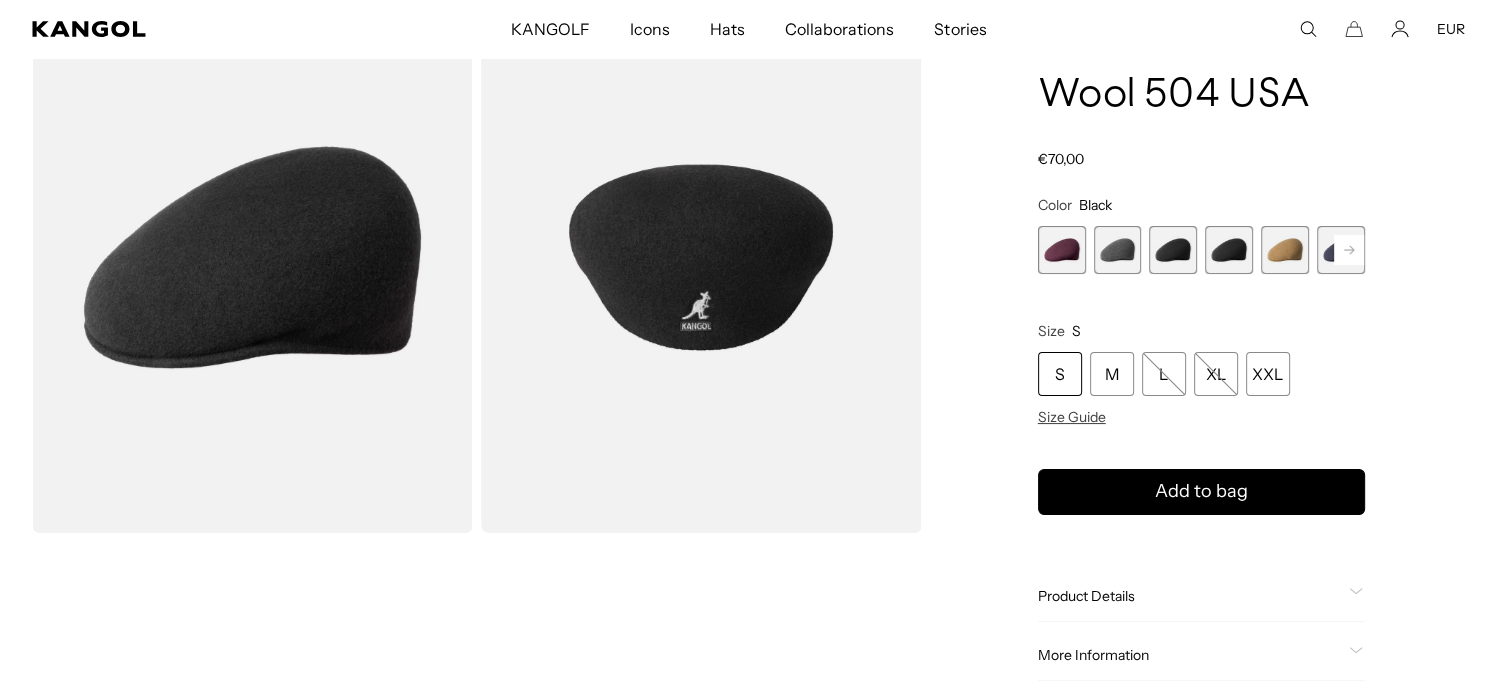 scroll, scrollTop: 400, scrollLeft: 0, axis: vertical 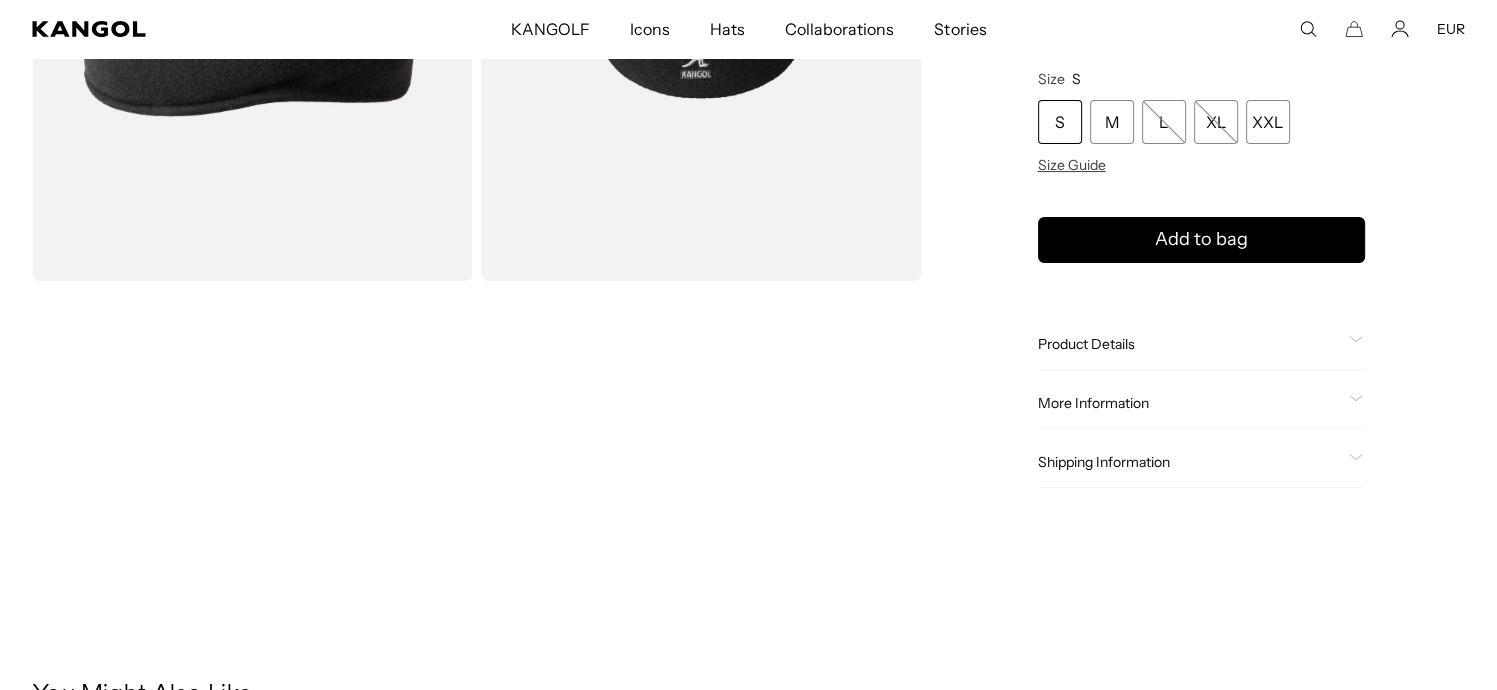 click on "S" at bounding box center [1060, 122] 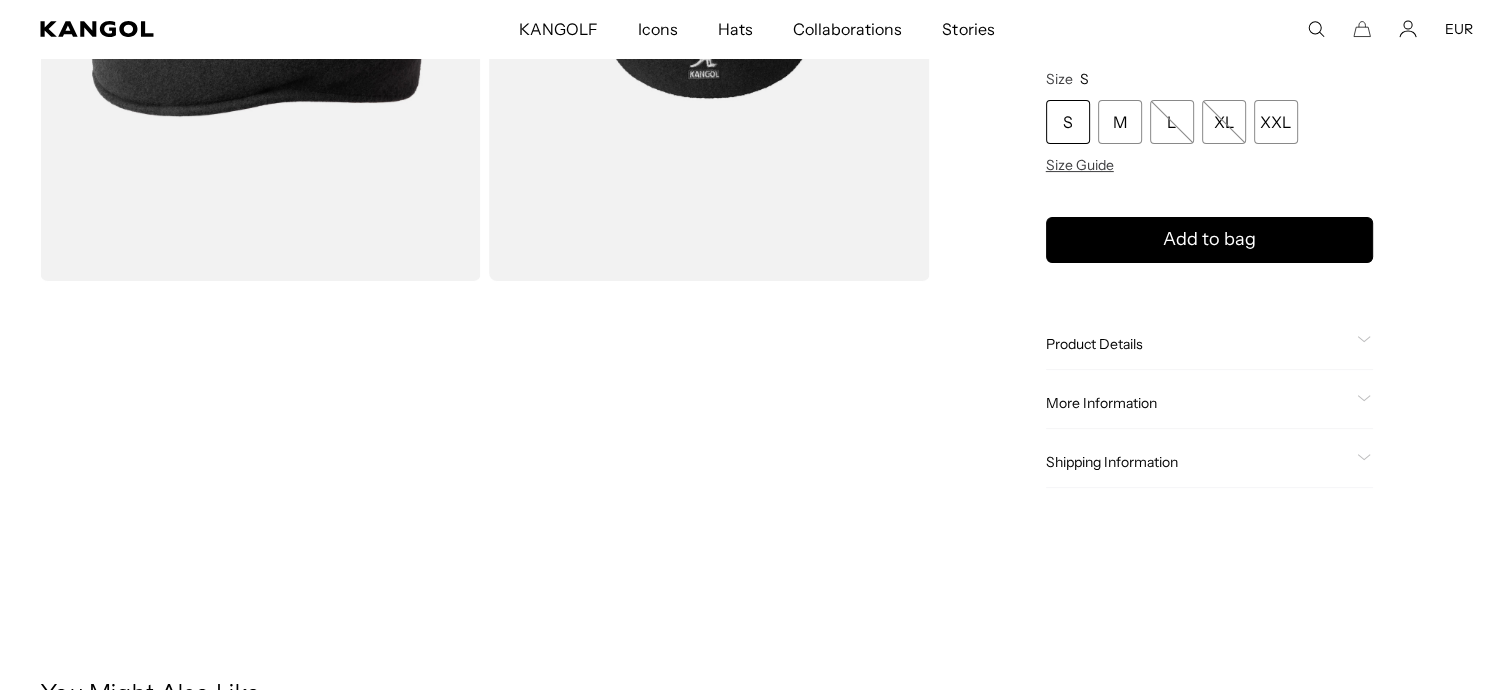 scroll, scrollTop: 0, scrollLeft: 412, axis: horizontal 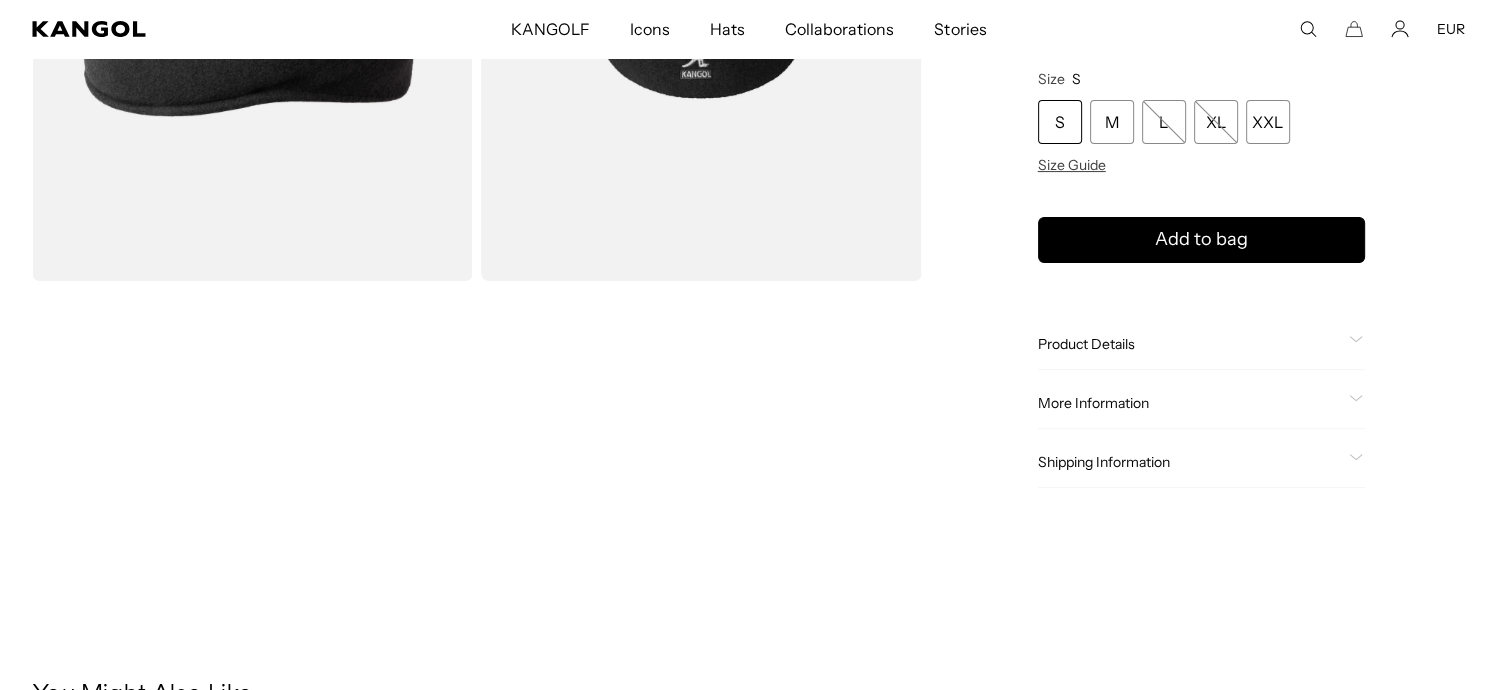 click on "S" at bounding box center [1060, 122] 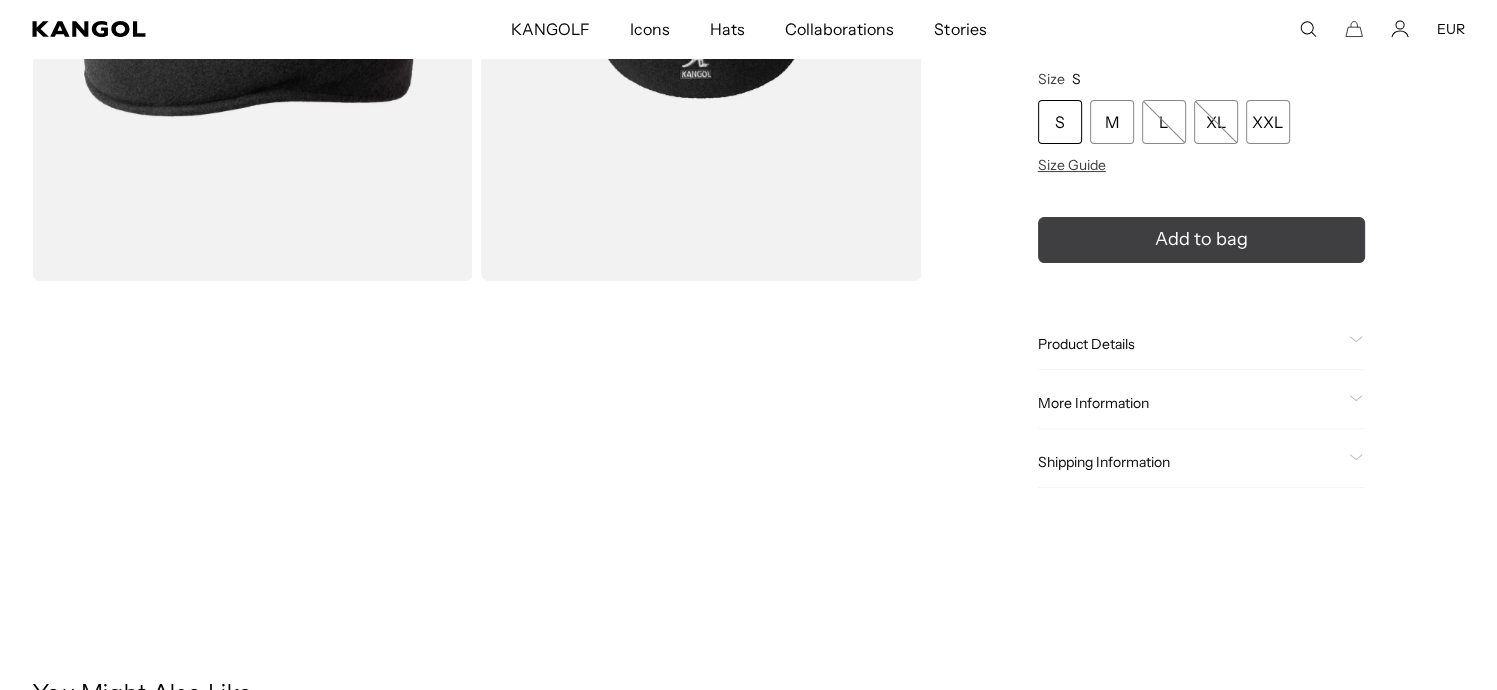 drag, startPoint x: 1109, startPoint y: 246, endPoint x: 1076, endPoint y: 296, distance: 59.908264 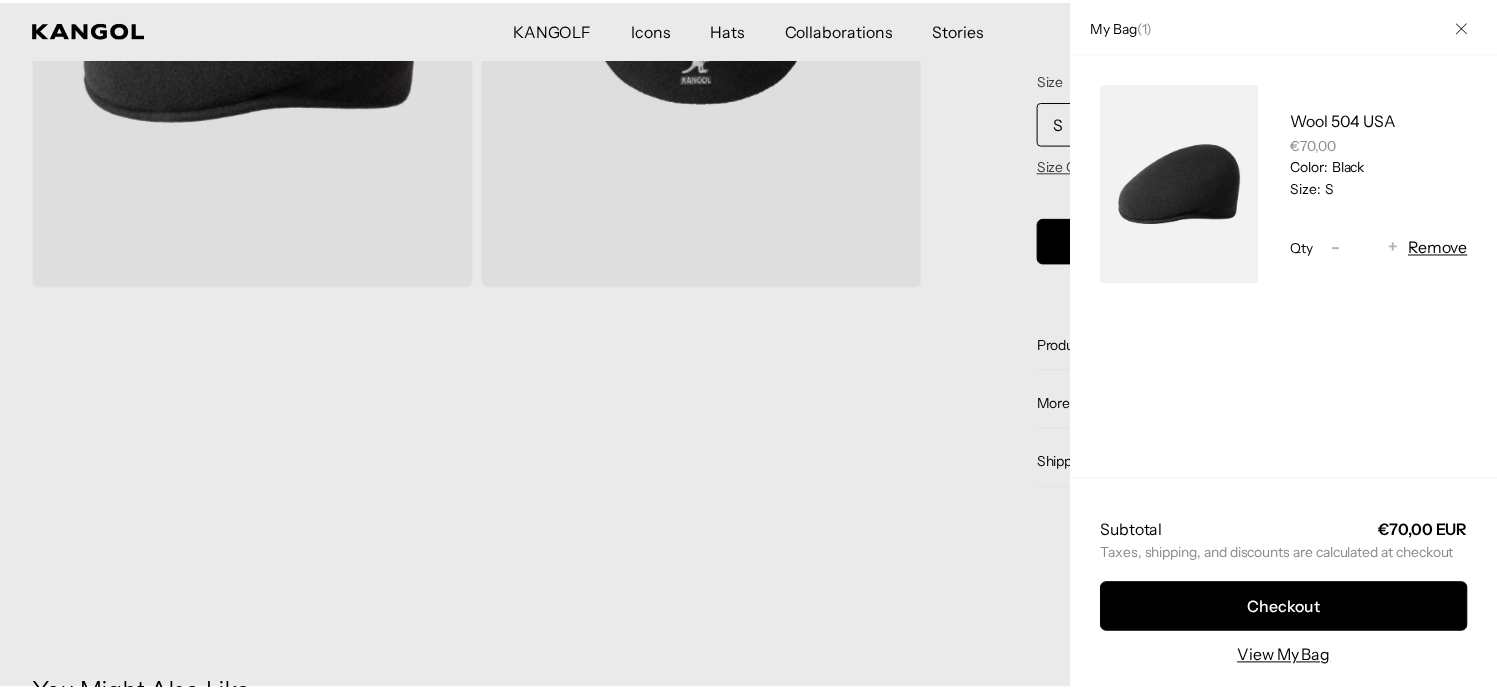 scroll, scrollTop: 0, scrollLeft: 0, axis: both 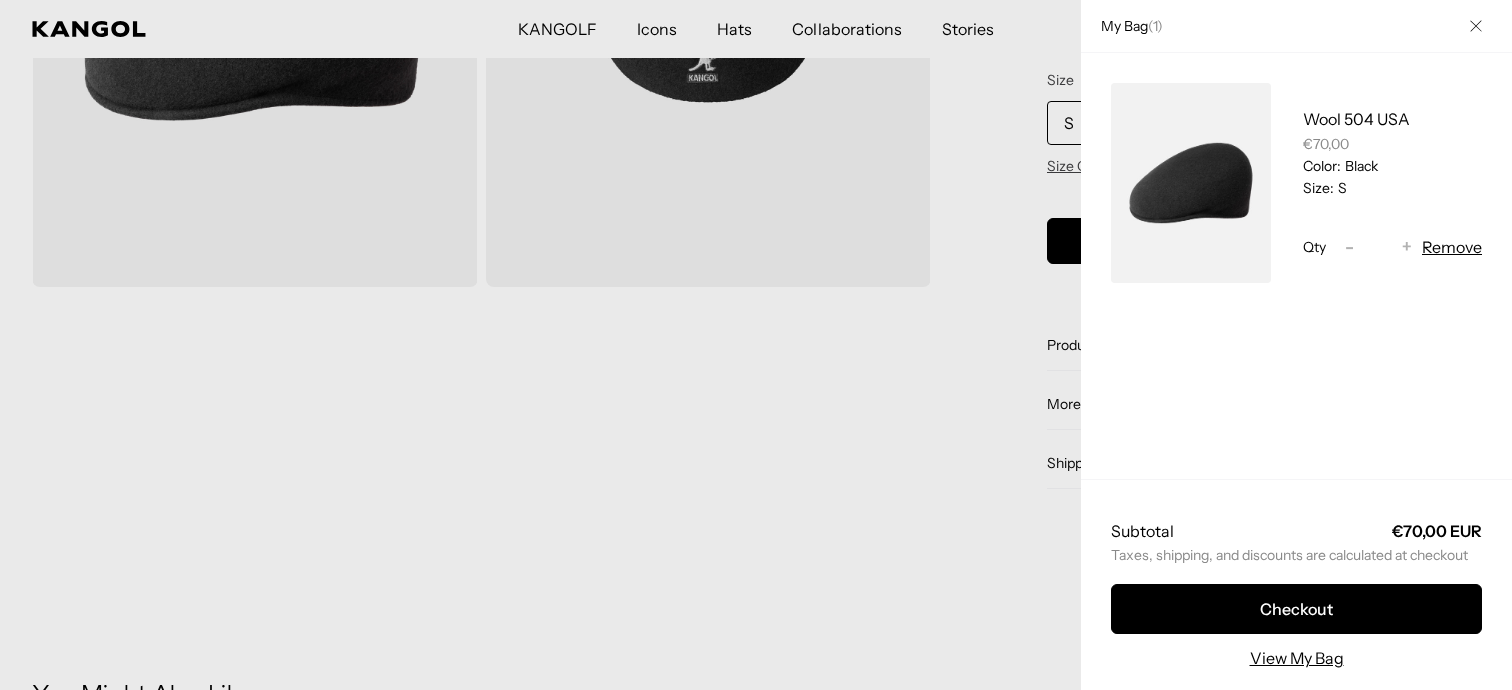 click at bounding box center [756, 345] 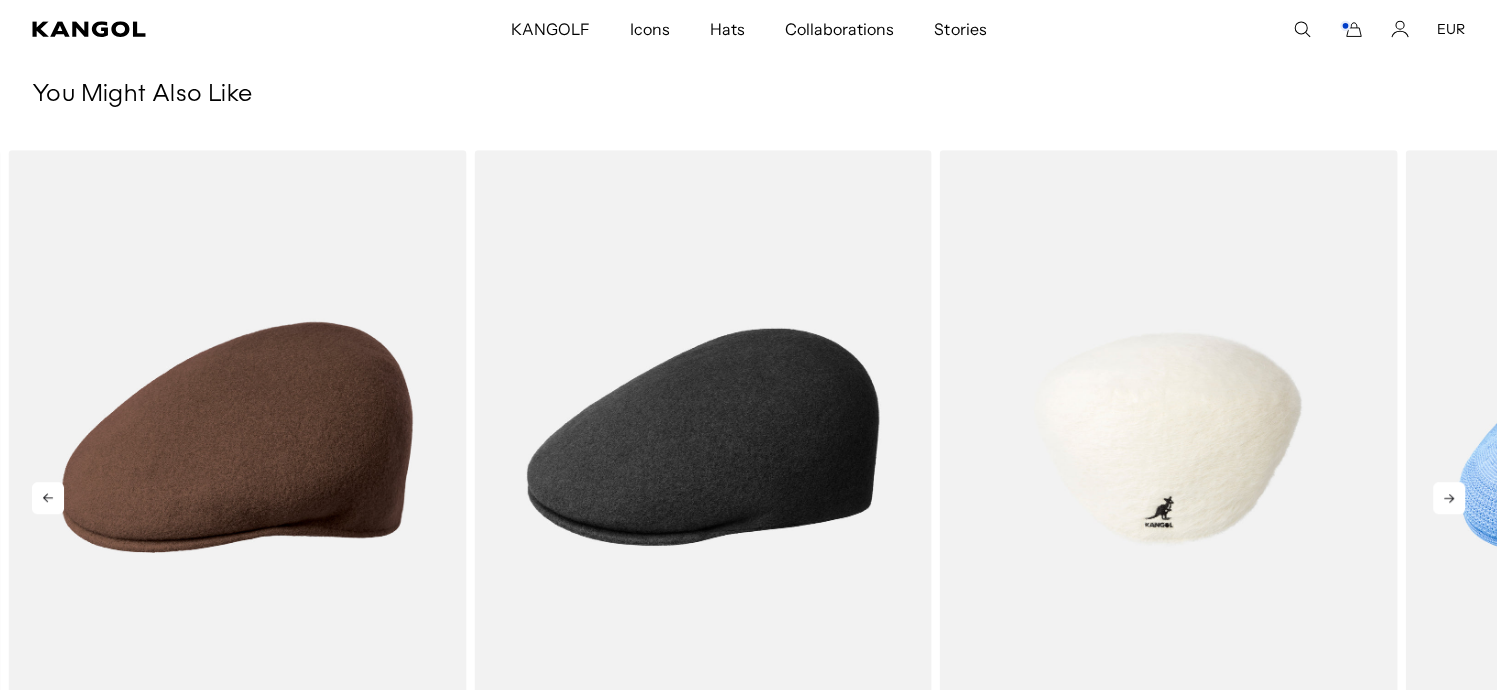 scroll, scrollTop: 1300, scrollLeft: 0, axis: vertical 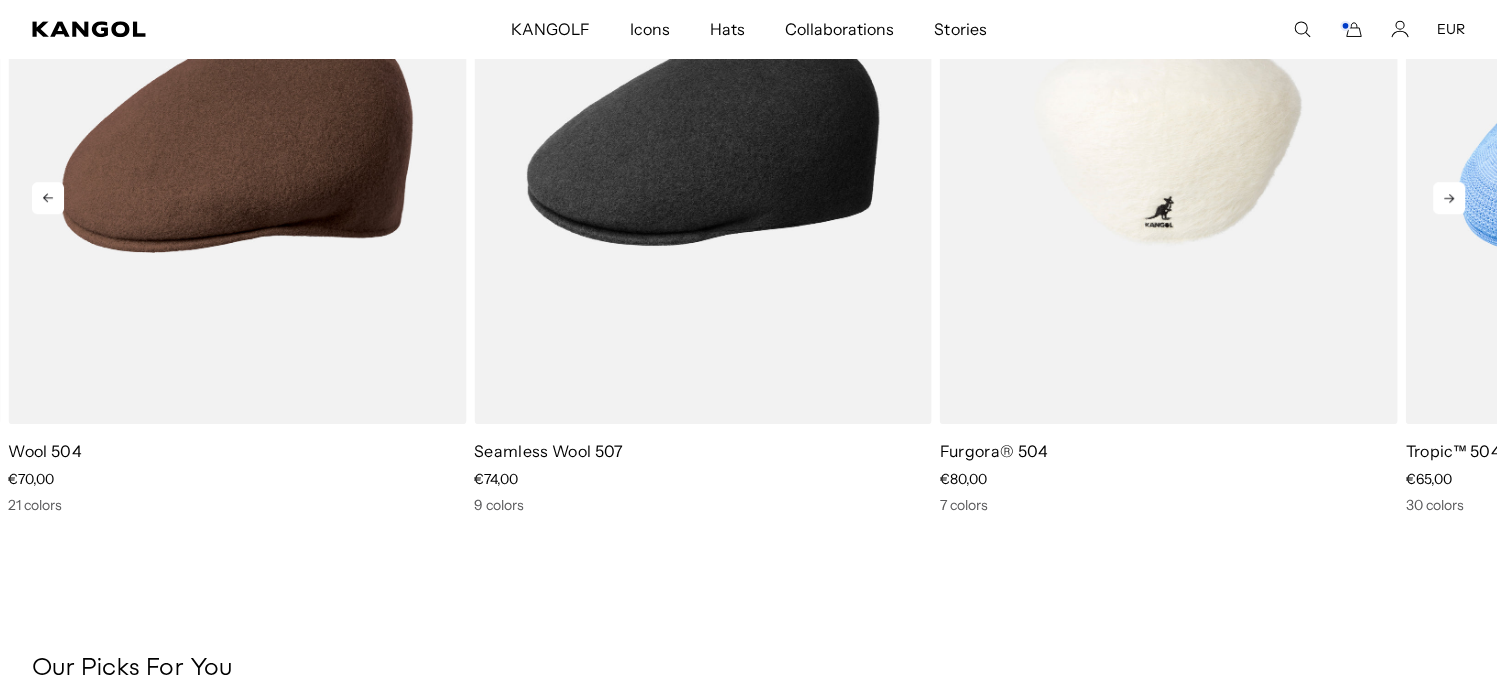 click at bounding box center [1169, 137] 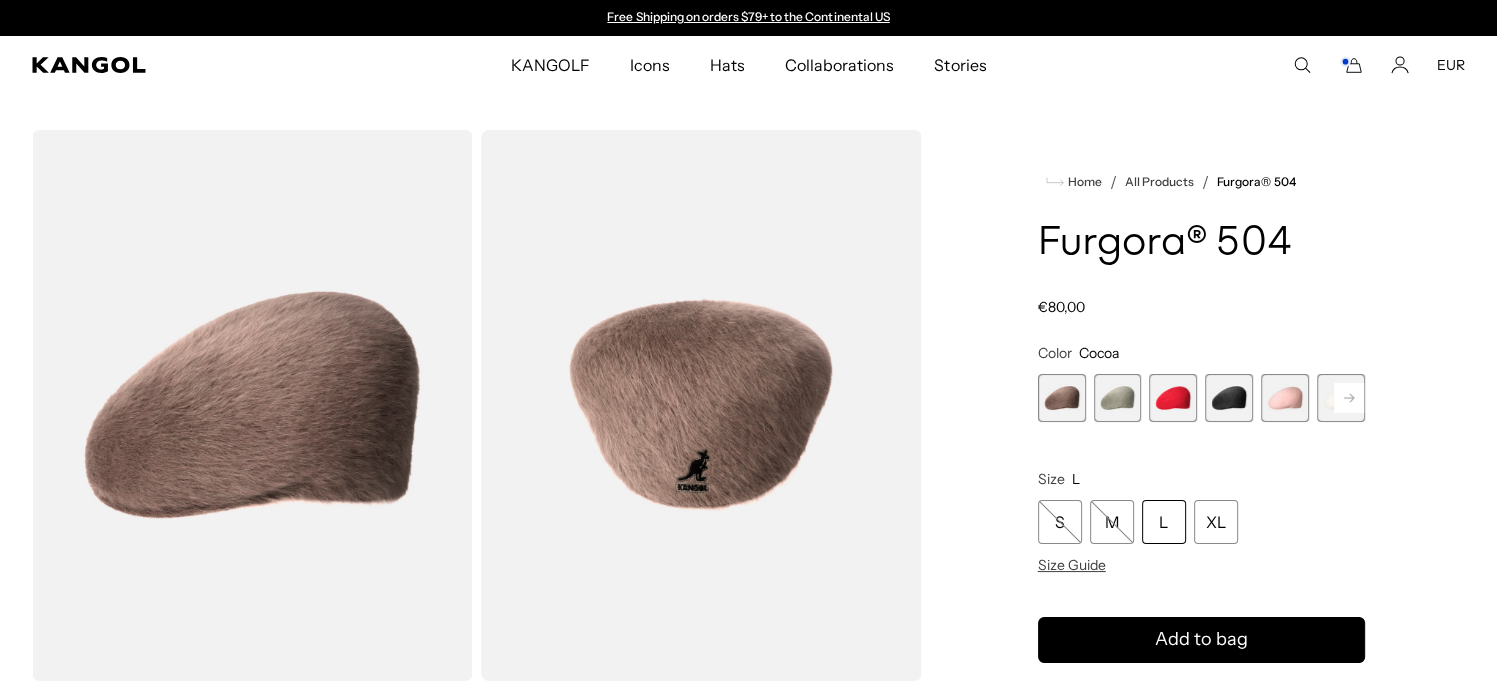 scroll, scrollTop: 0, scrollLeft: 0, axis: both 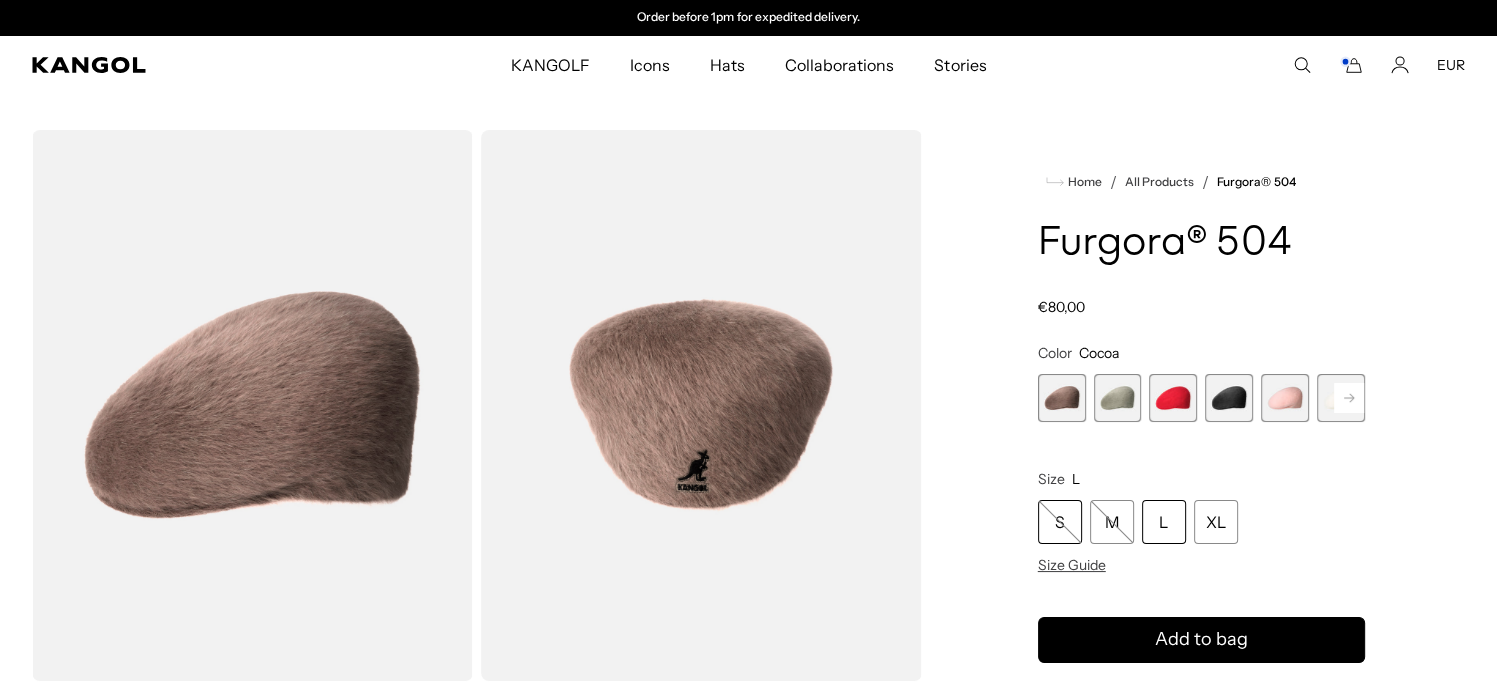 click on "S" at bounding box center [1060, 522] 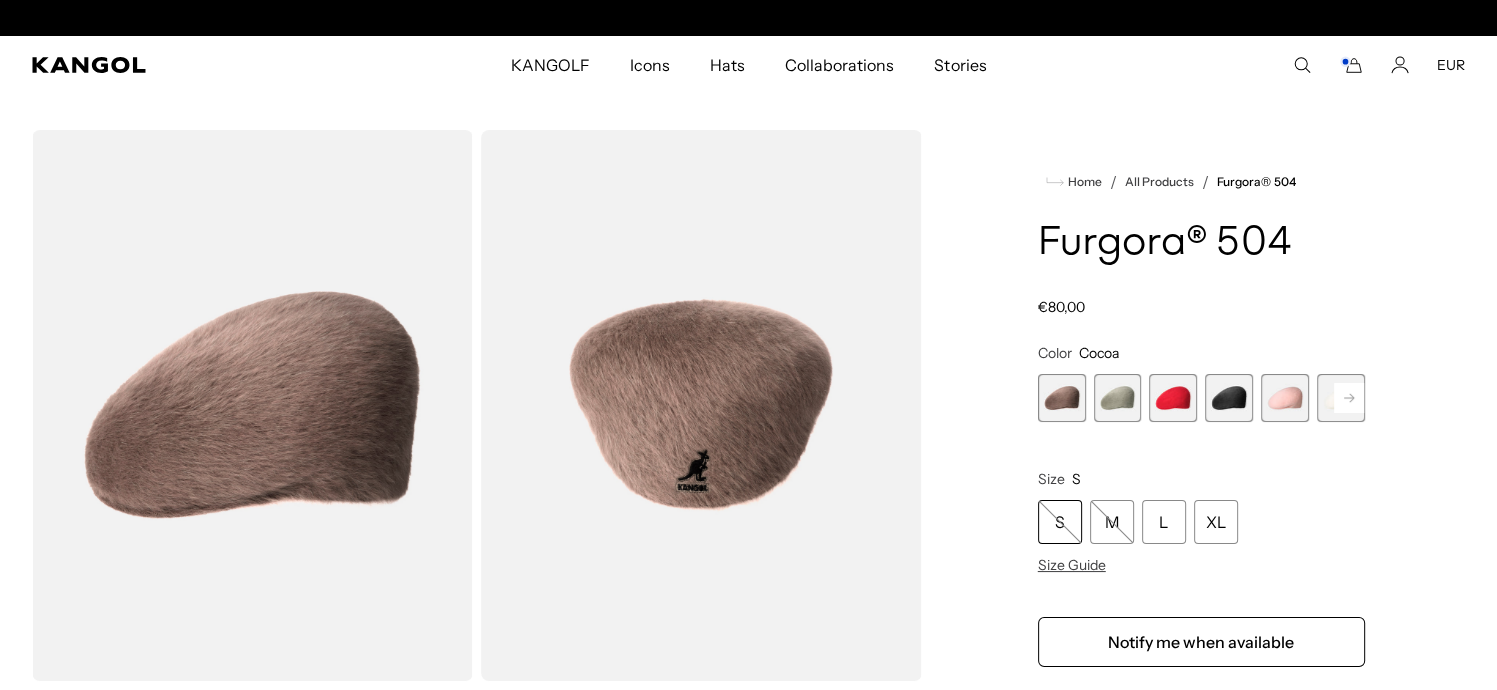 scroll, scrollTop: 0, scrollLeft: 0, axis: both 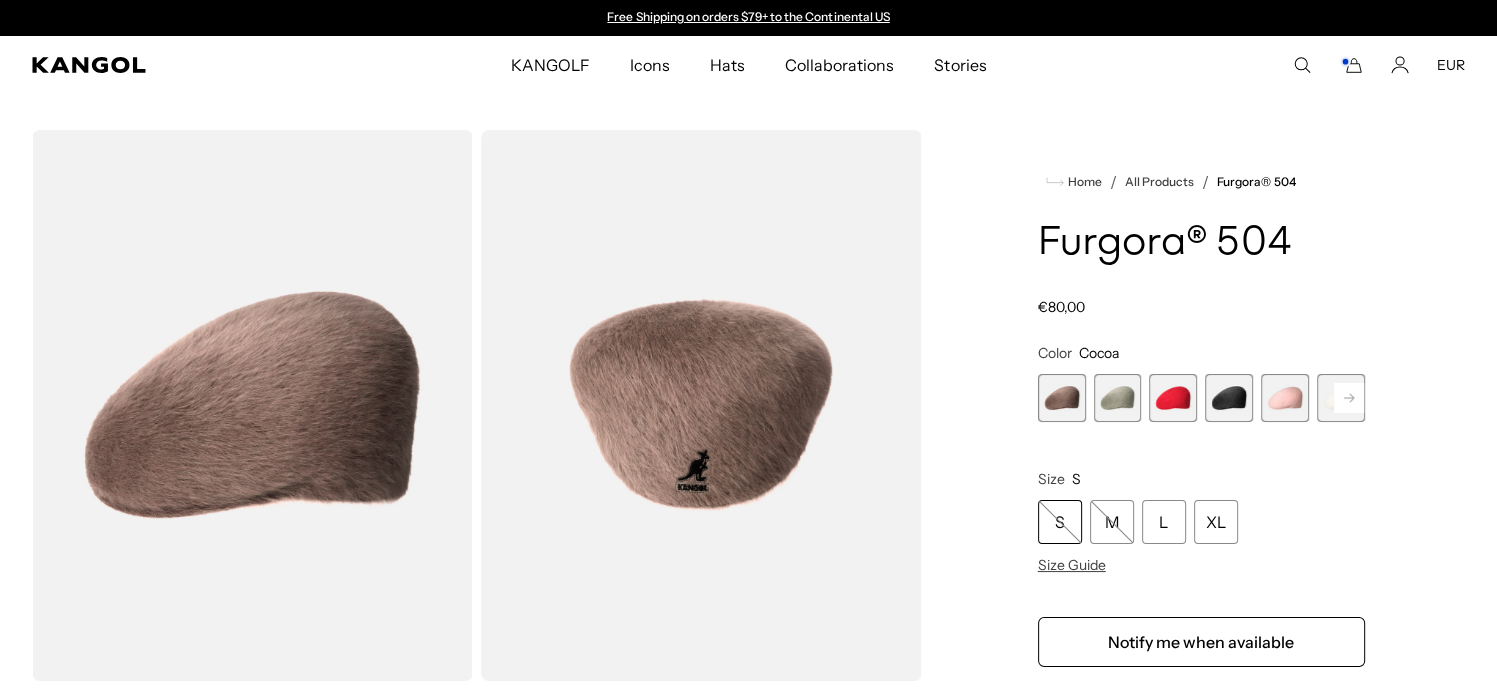 click at bounding box center [701, 405] 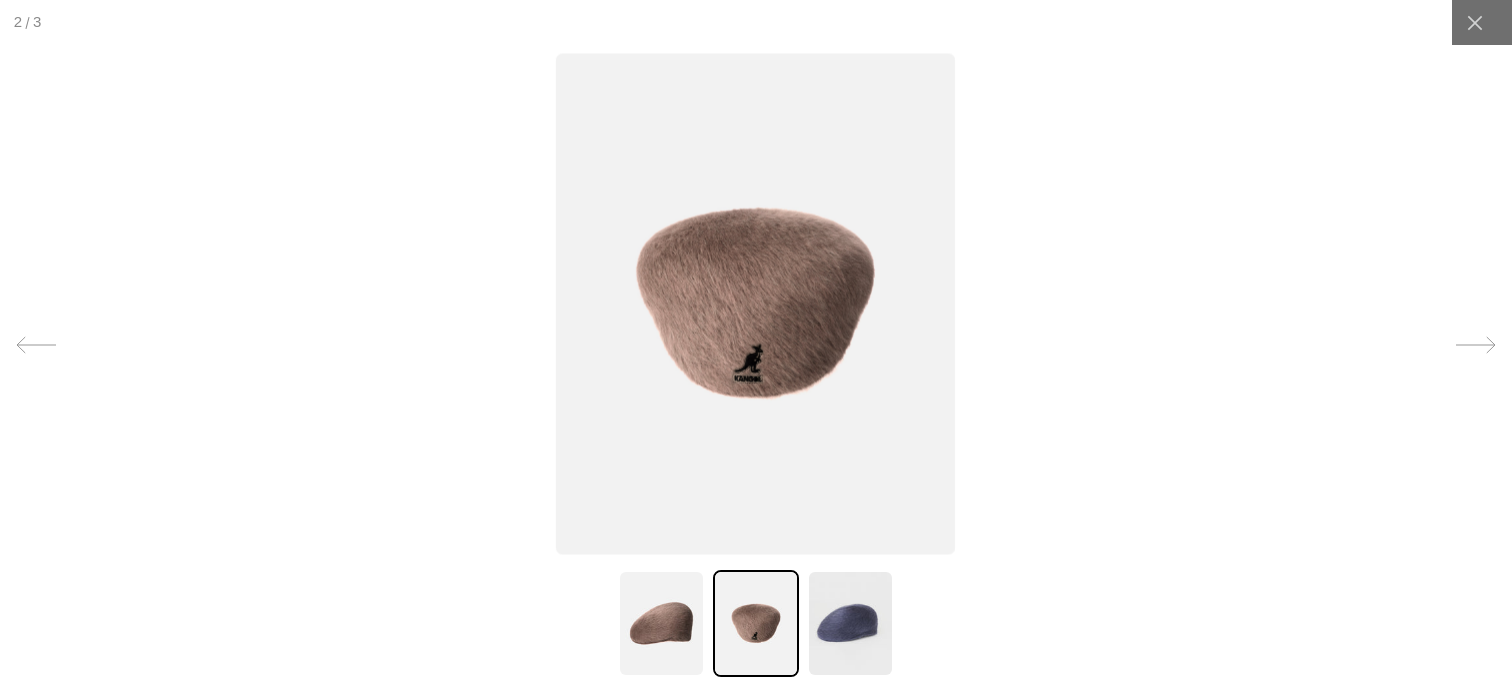 scroll, scrollTop: 0, scrollLeft: 412, axis: horizontal 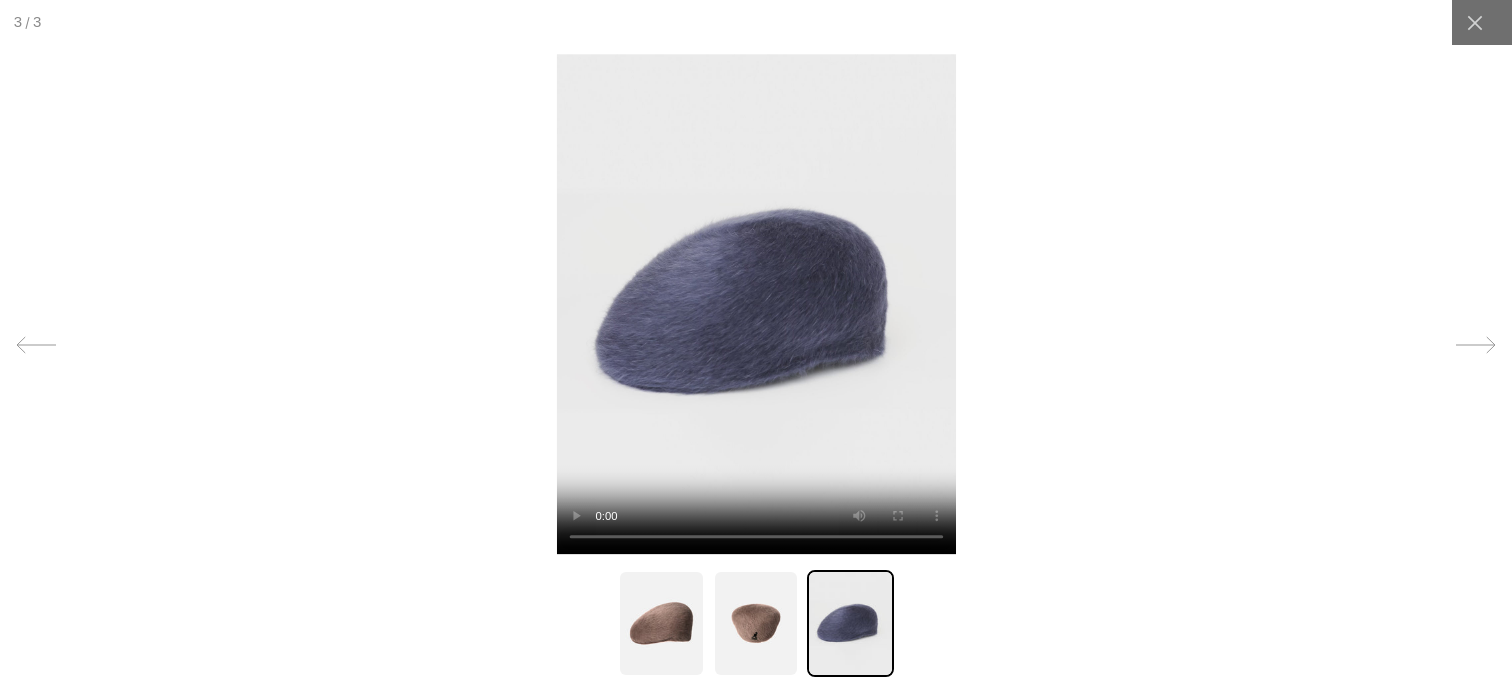 click 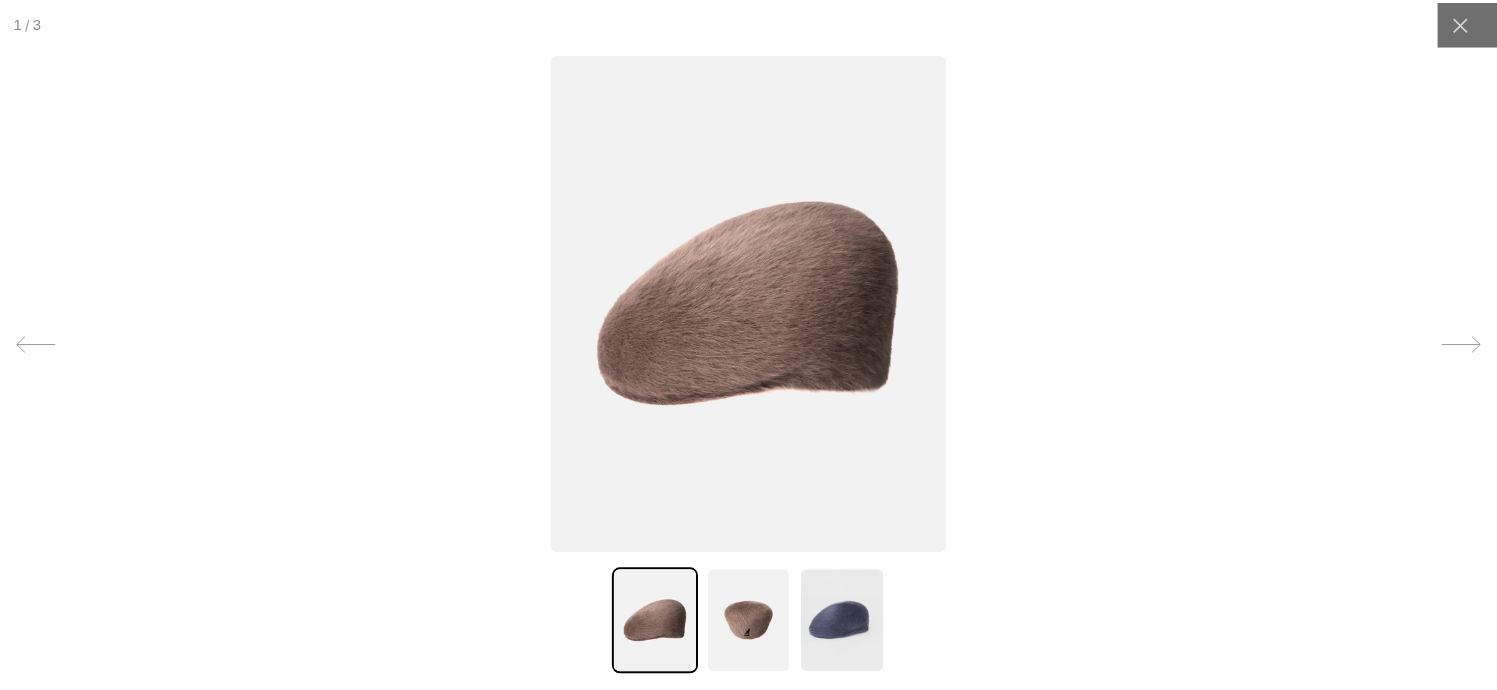 scroll, scrollTop: 0, scrollLeft: 0, axis: both 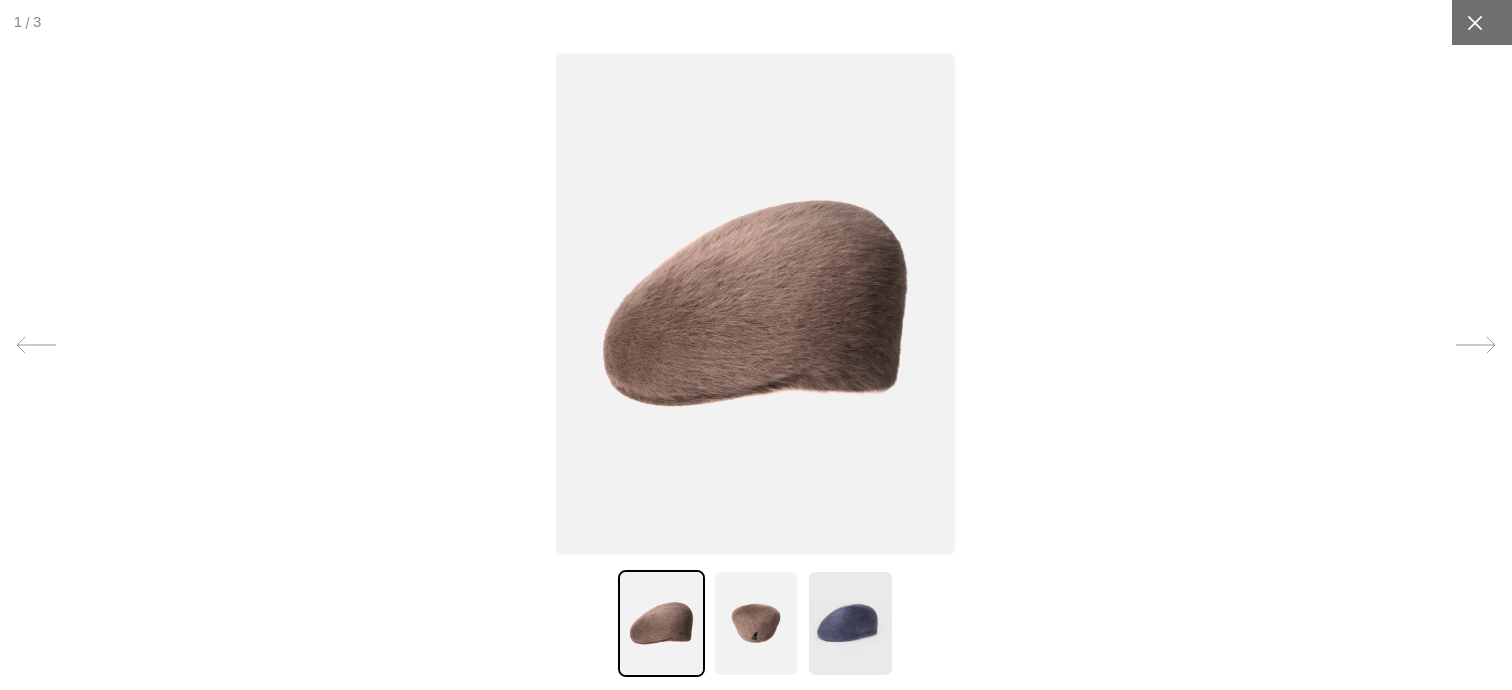 click at bounding box center [1474, 22] 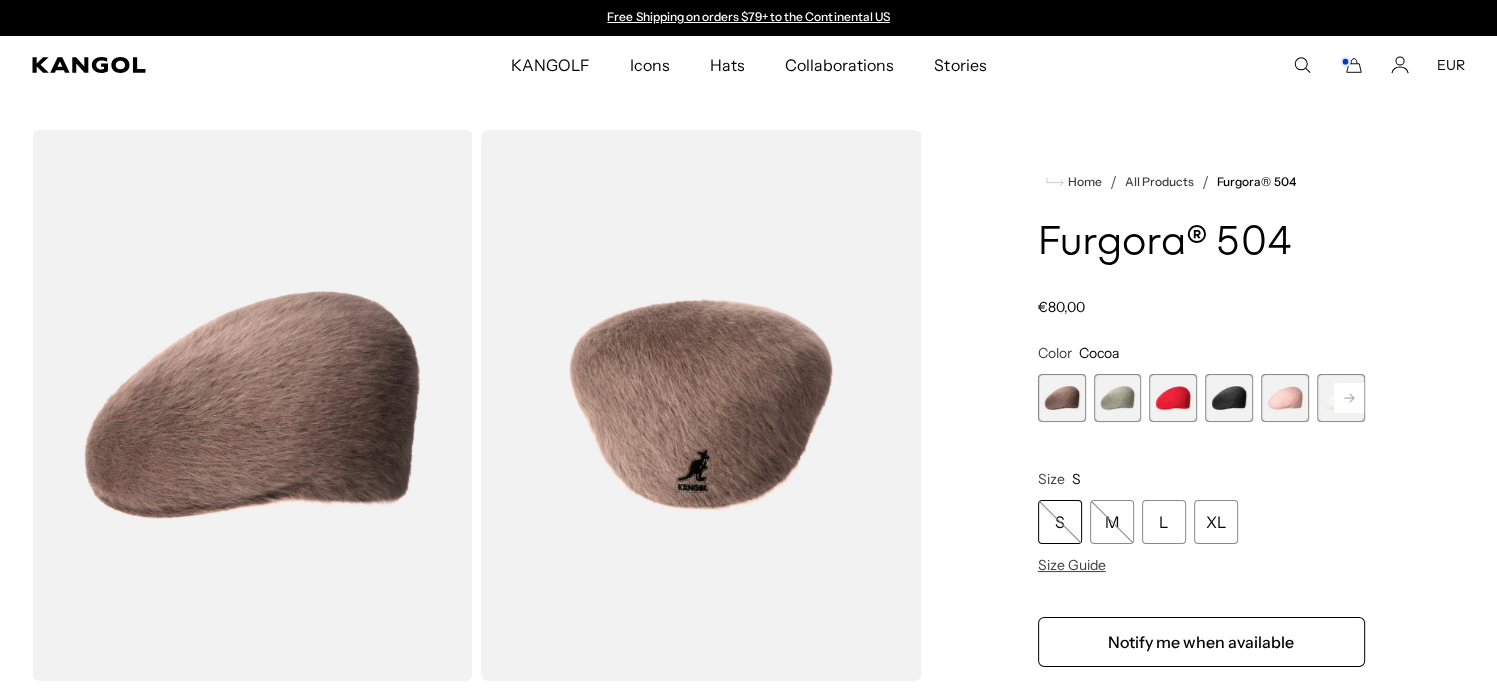 click at bounding box center (1118, 398) 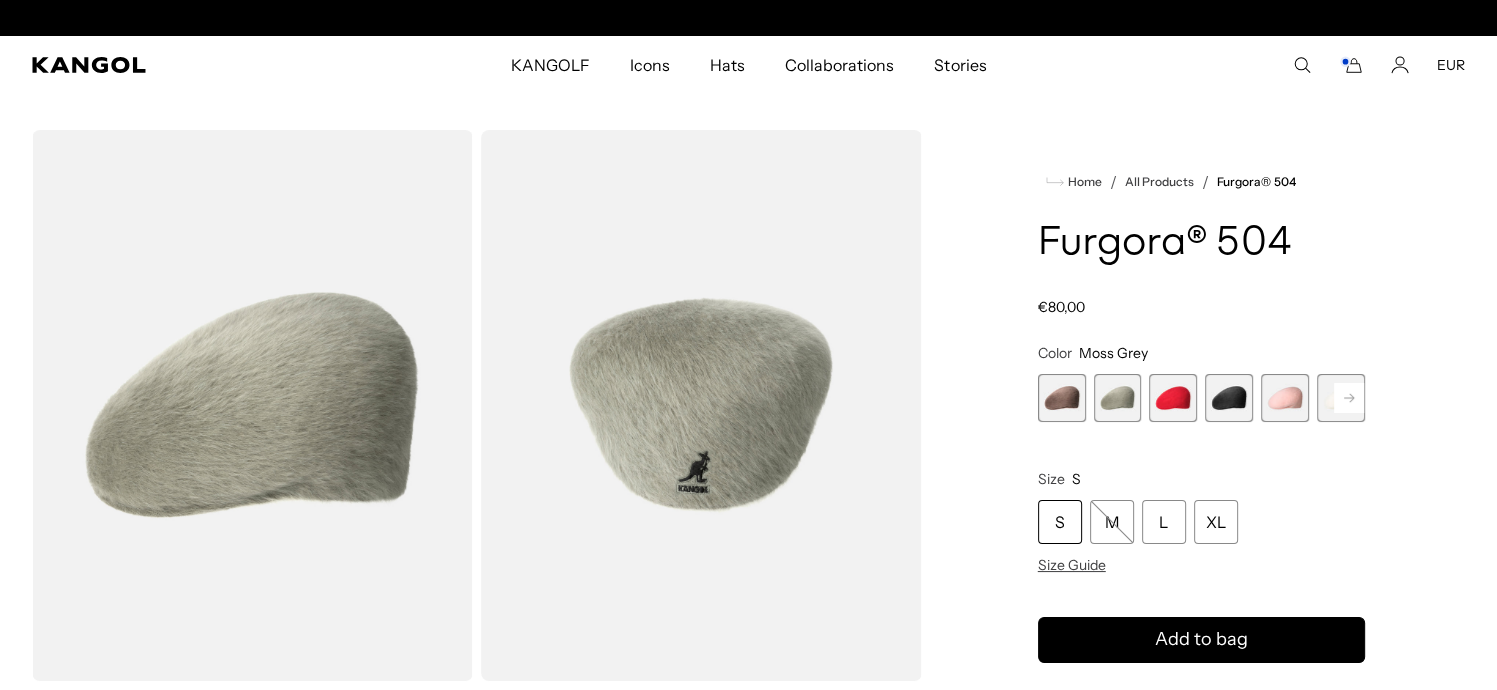 scroll, scrollTop: 0, scrollLeft: 412, axis: horizontal 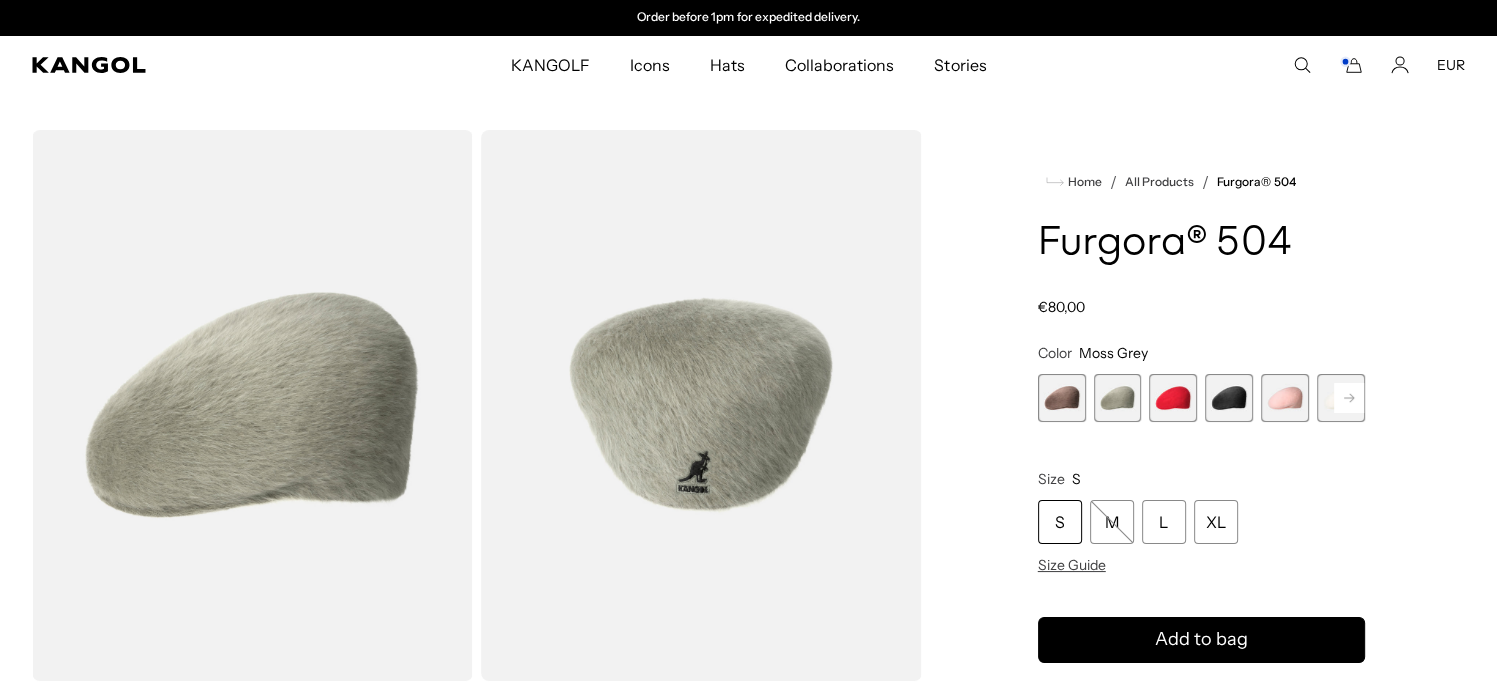 click at bounding box center (1173, 398) 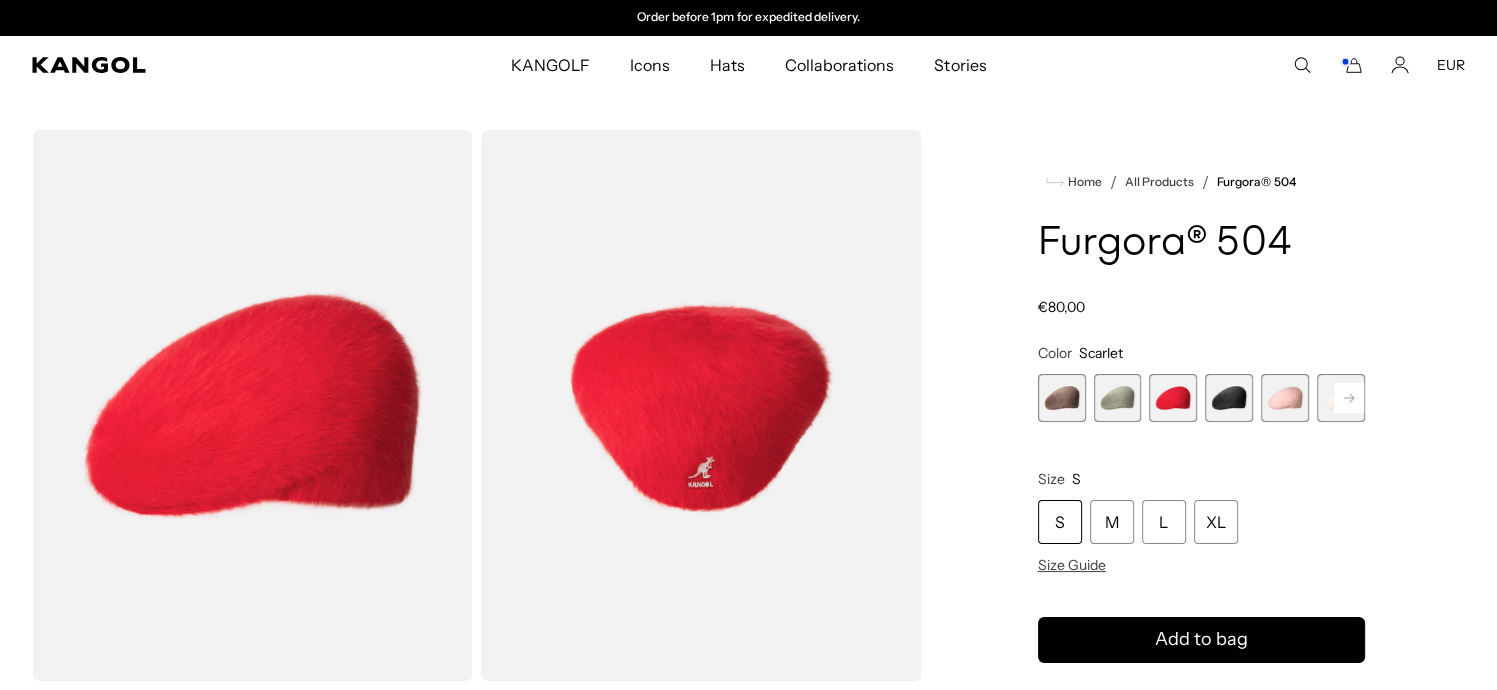 click at bounding box center [1229, 398] 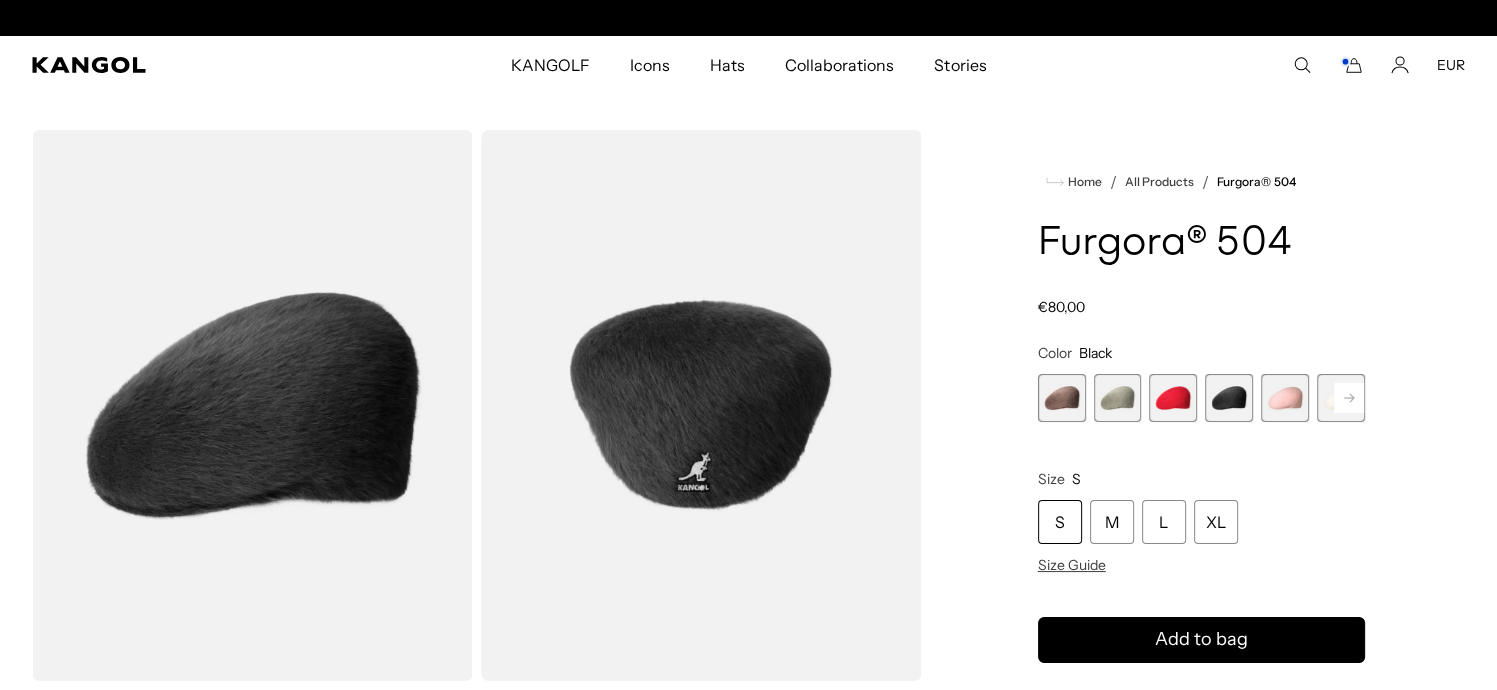 scroll, scrollTop: 0, scrollLeft: 412, axis: horizontal 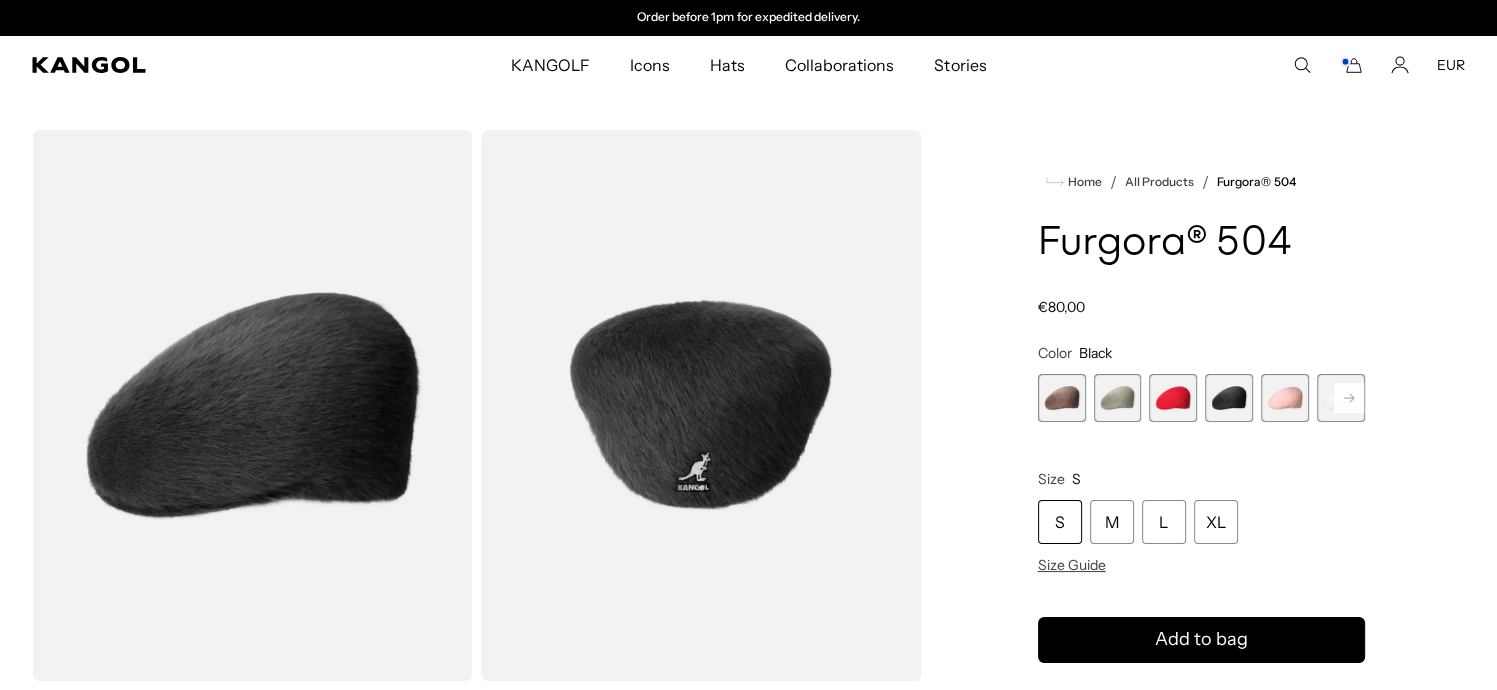 click on "S" at bounding box center [1060, 522] 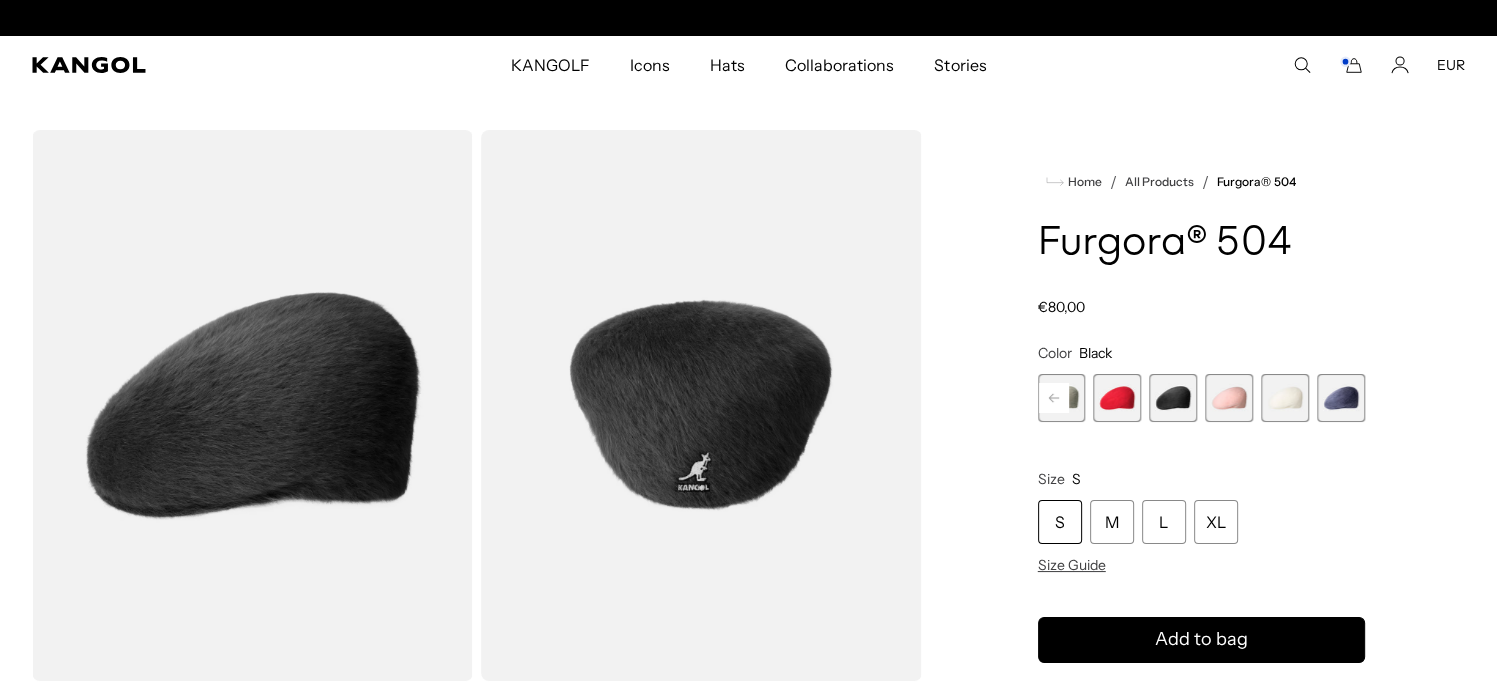 scroll, scrollTop: 0, scrollLeft: 0, axis: both 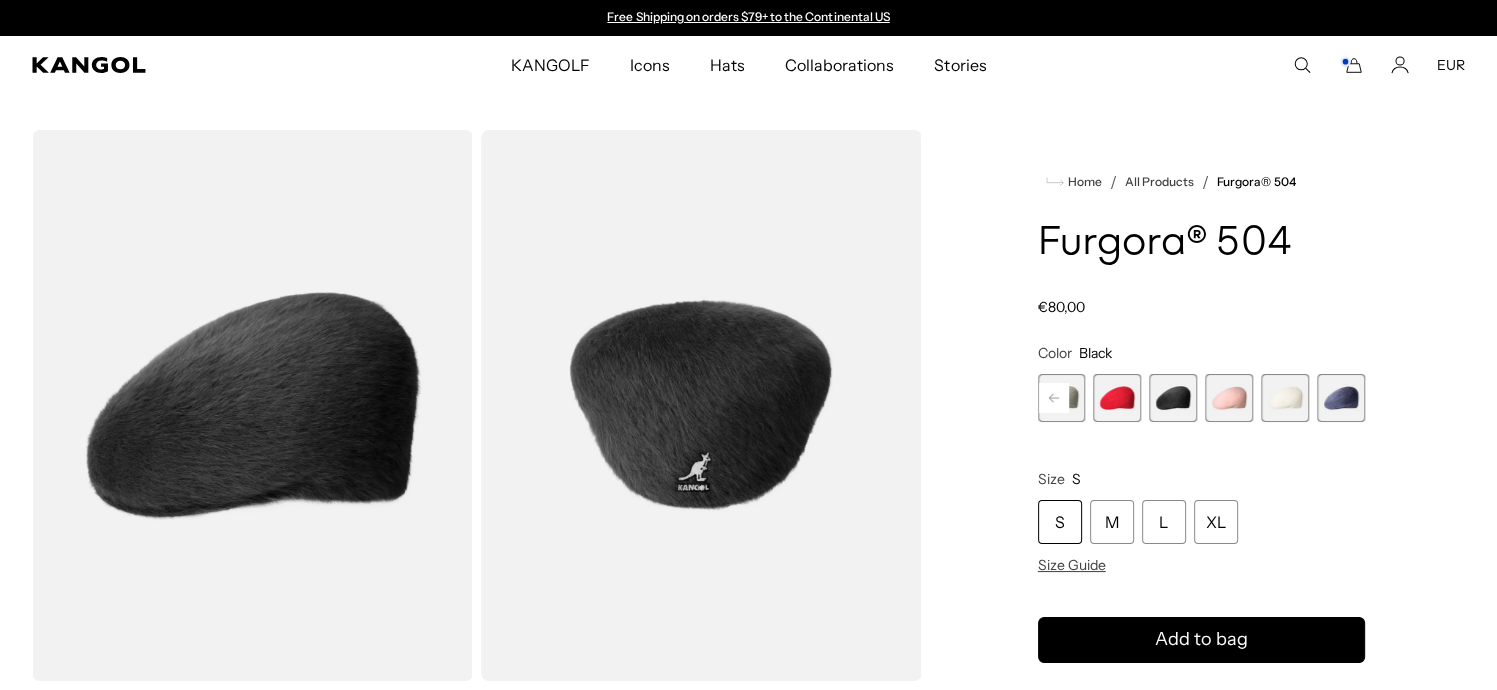 click on "S" at bounding box center [1060, 522] 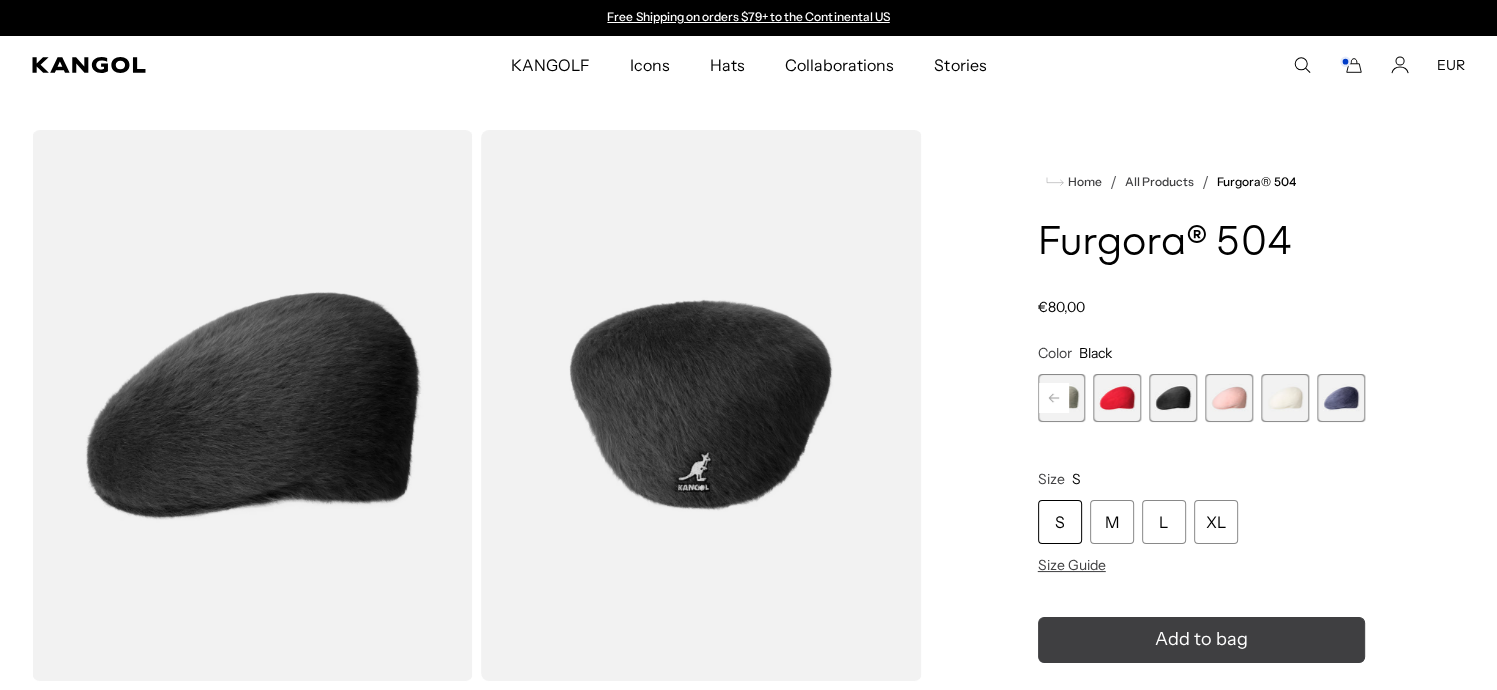 click 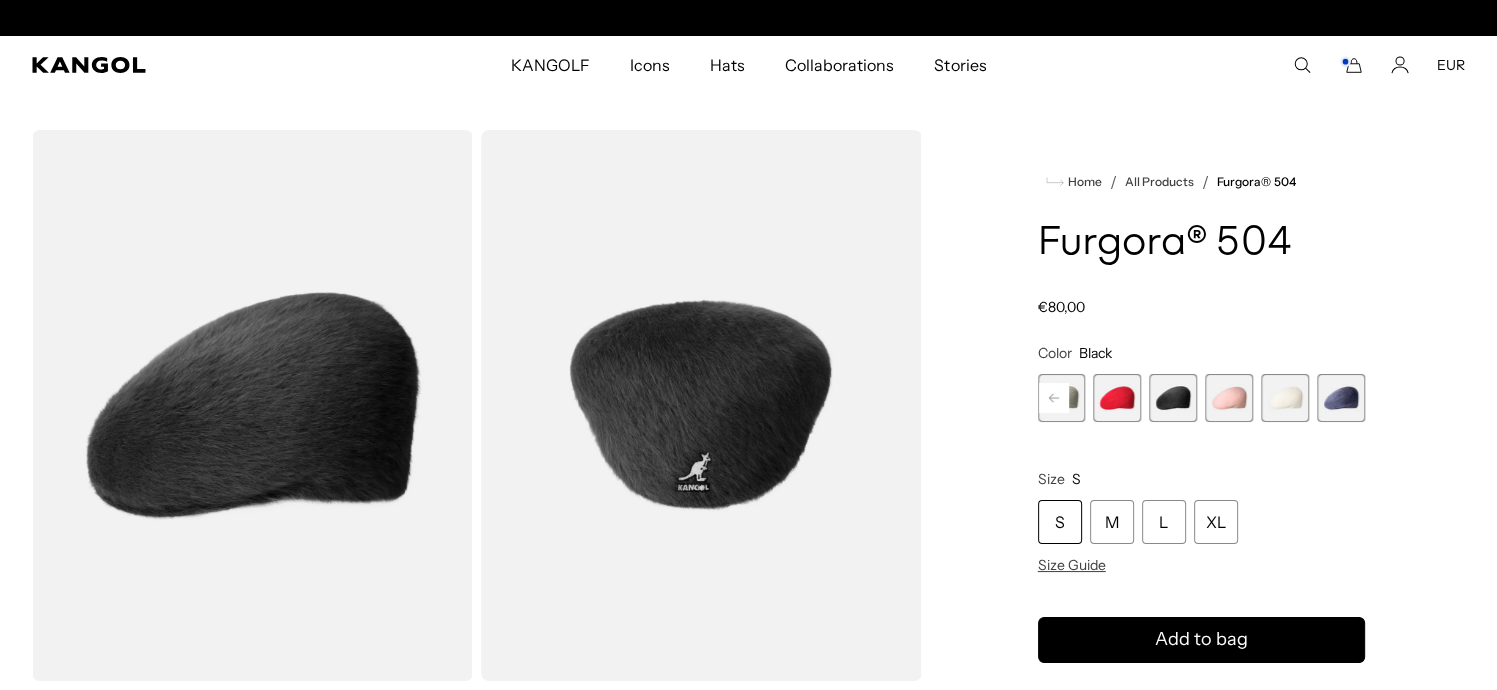 scroll, scrollTop: 0, scrollLeft: 412, axis: horizontal 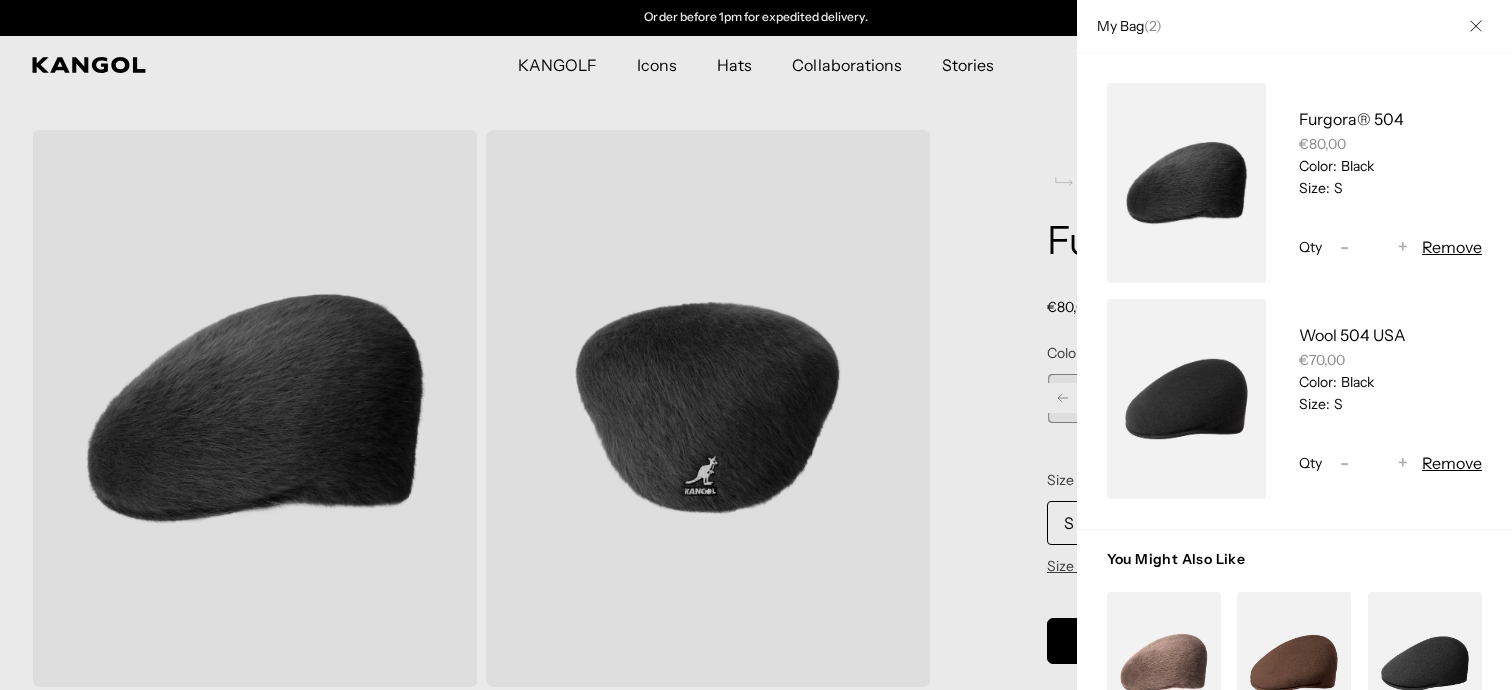 click at bounding box center (756, 345) 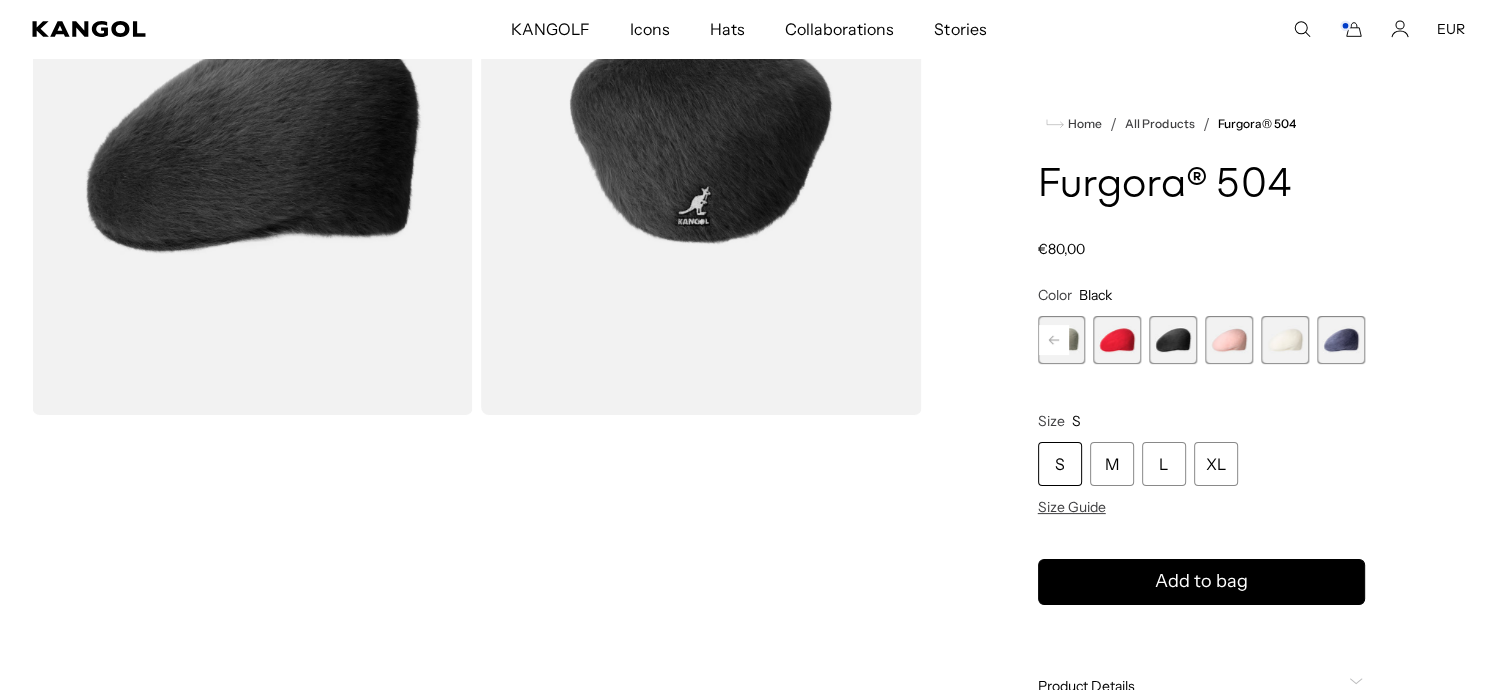 scroll, scrollTop: 500, scrollLeft: 0, axis: vertical 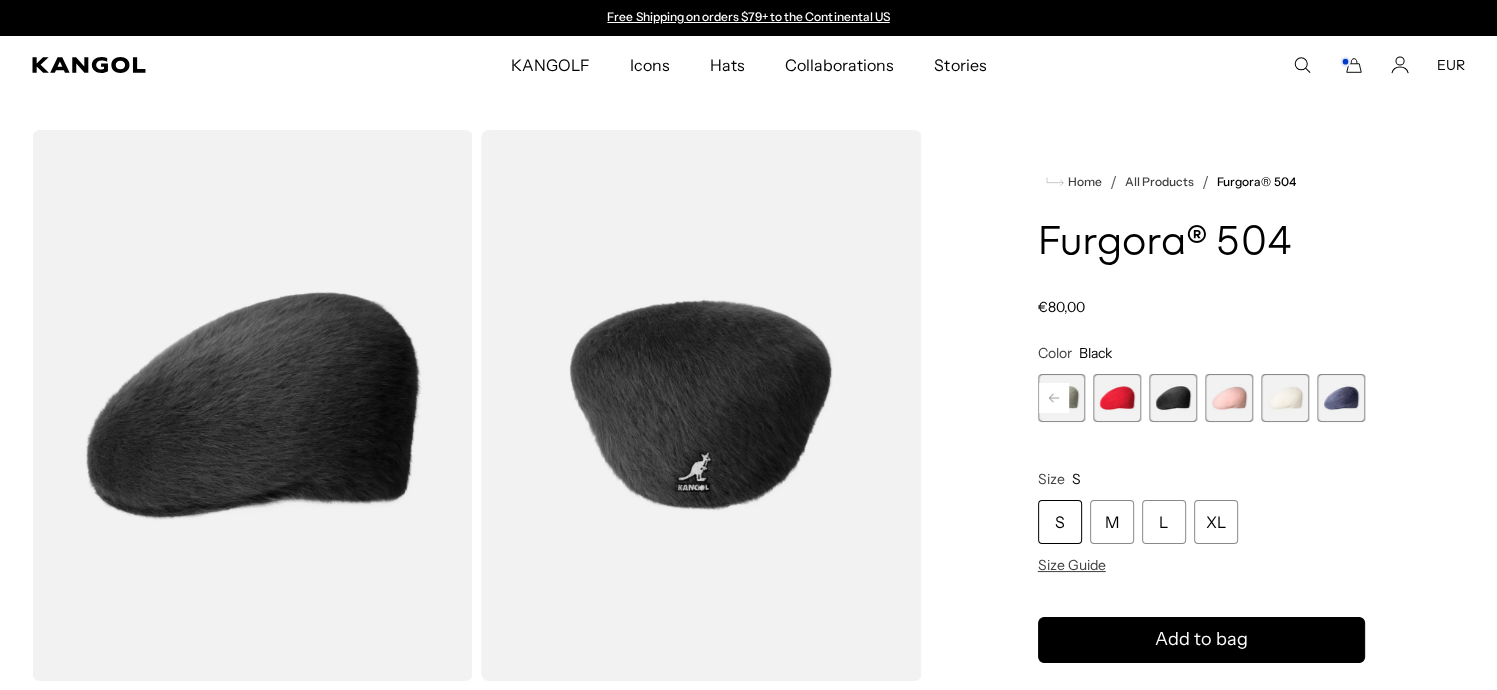 click at bounding box center [1285, 398] 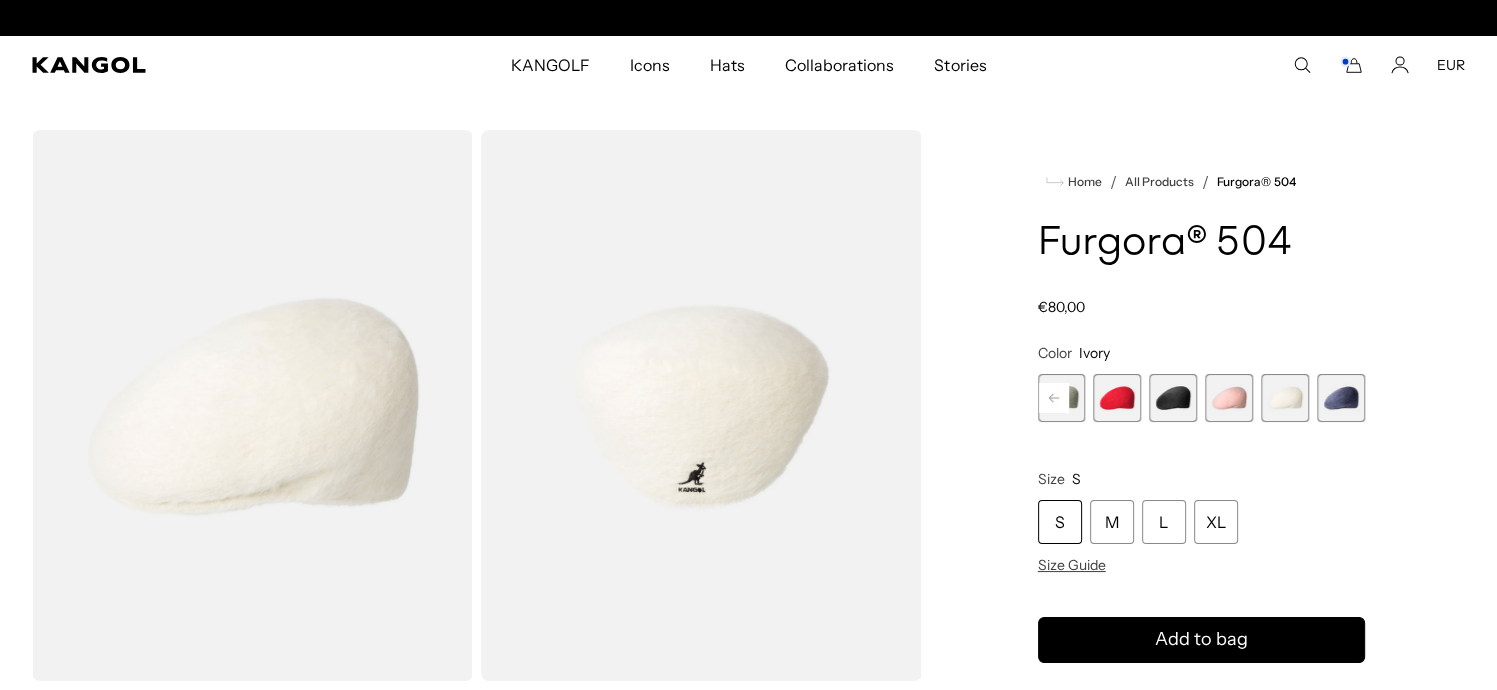 scroll, scrollTop: 0, scrollLeft: 412, axis: horizontal 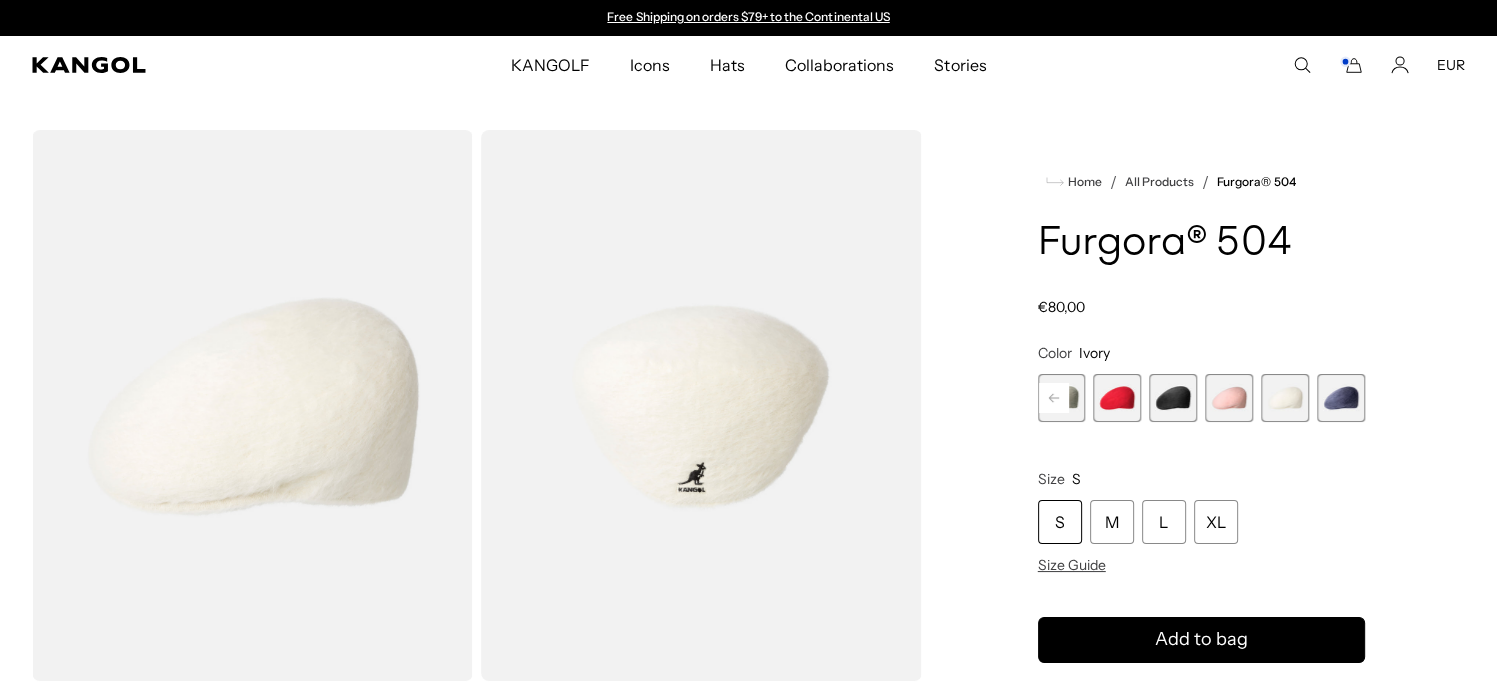 click 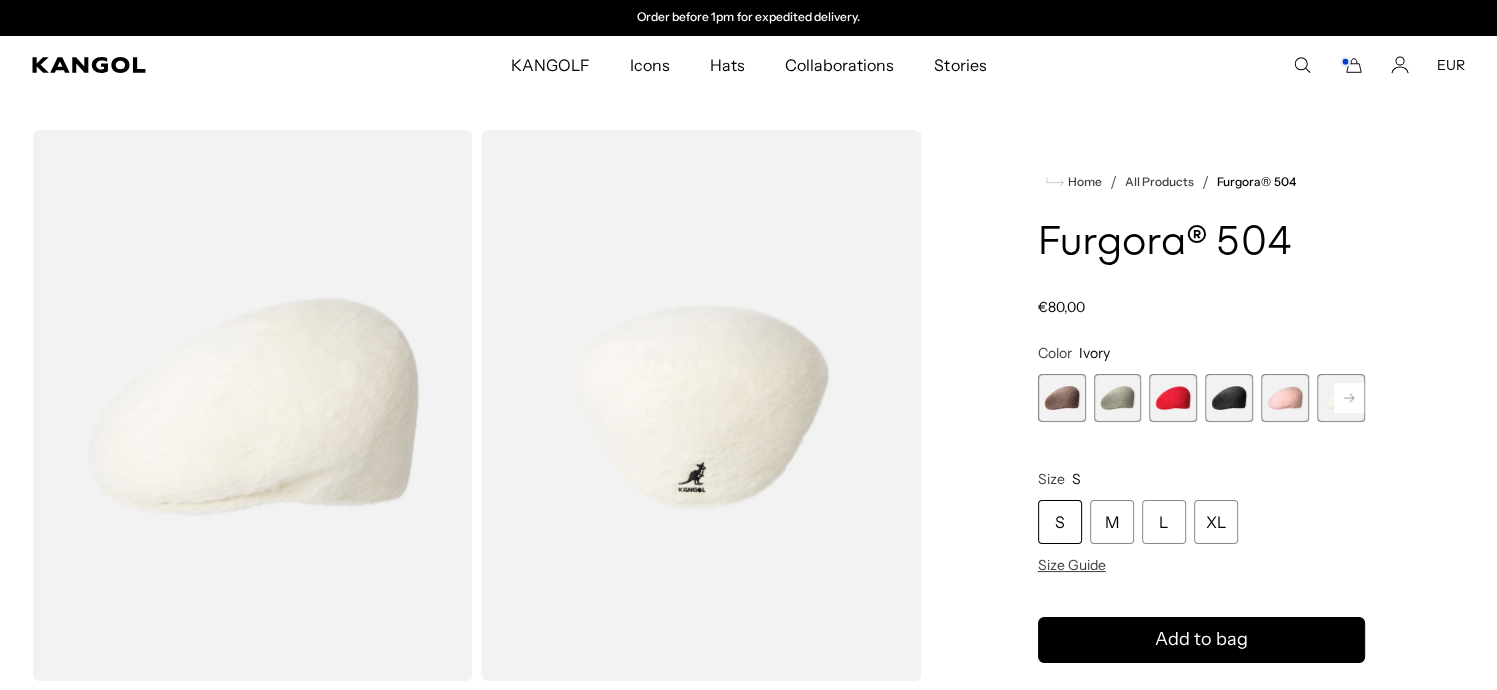 click at bounding box center (1062, 398) 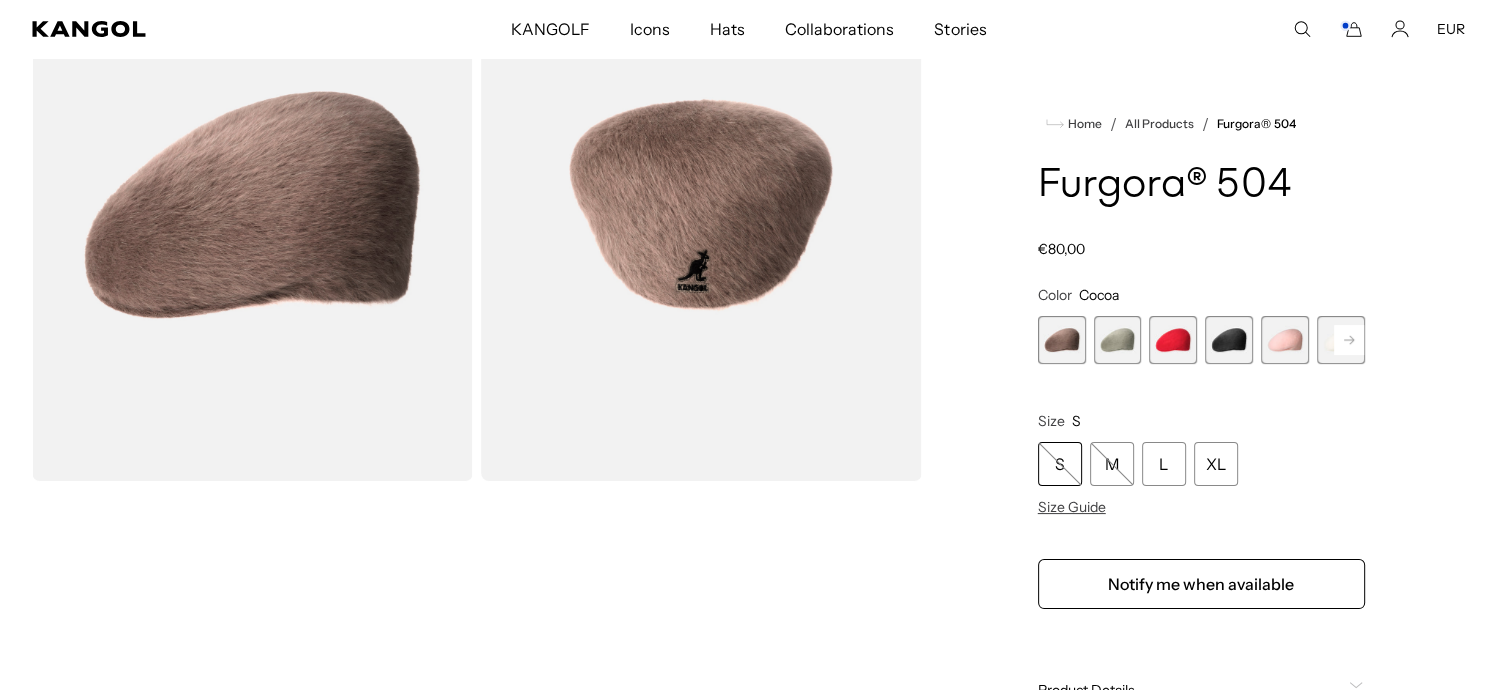 click at bounding box center [701, 205] 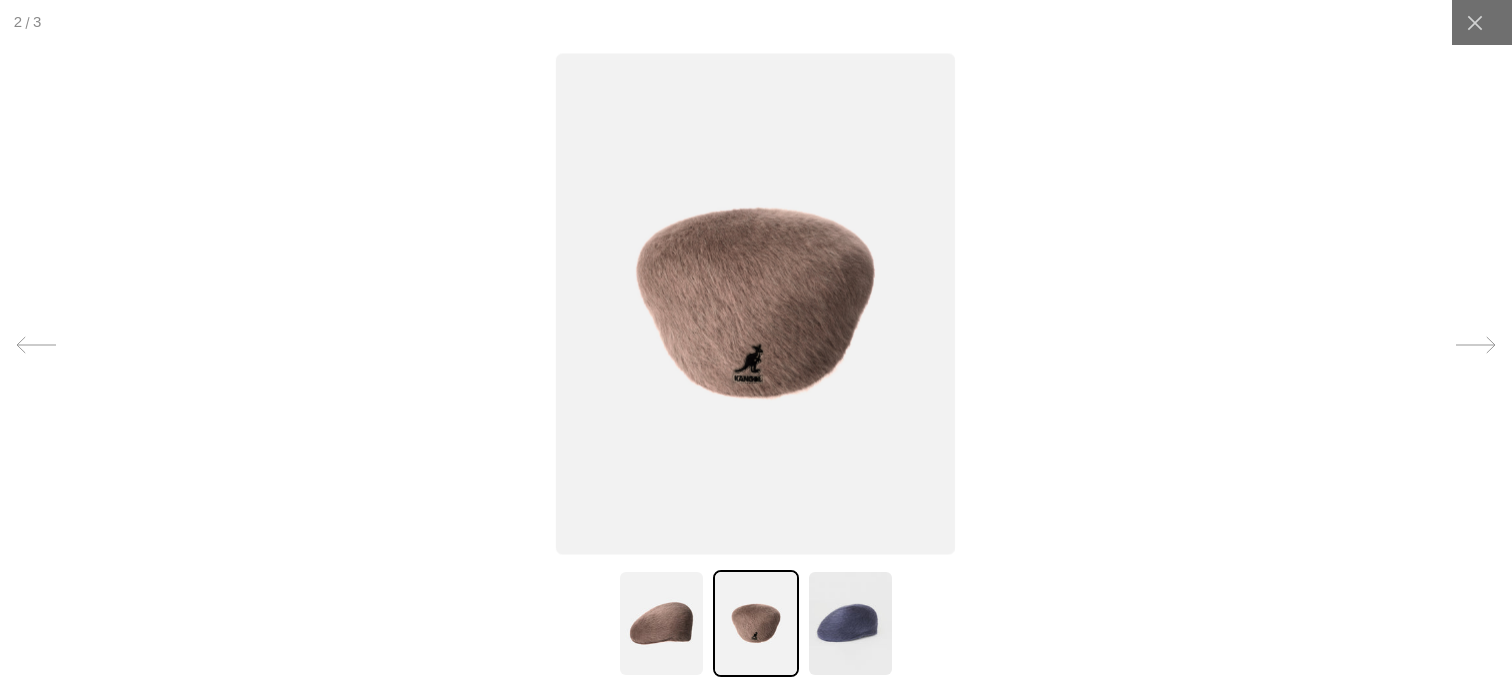 click at bounding box center (756, 303) 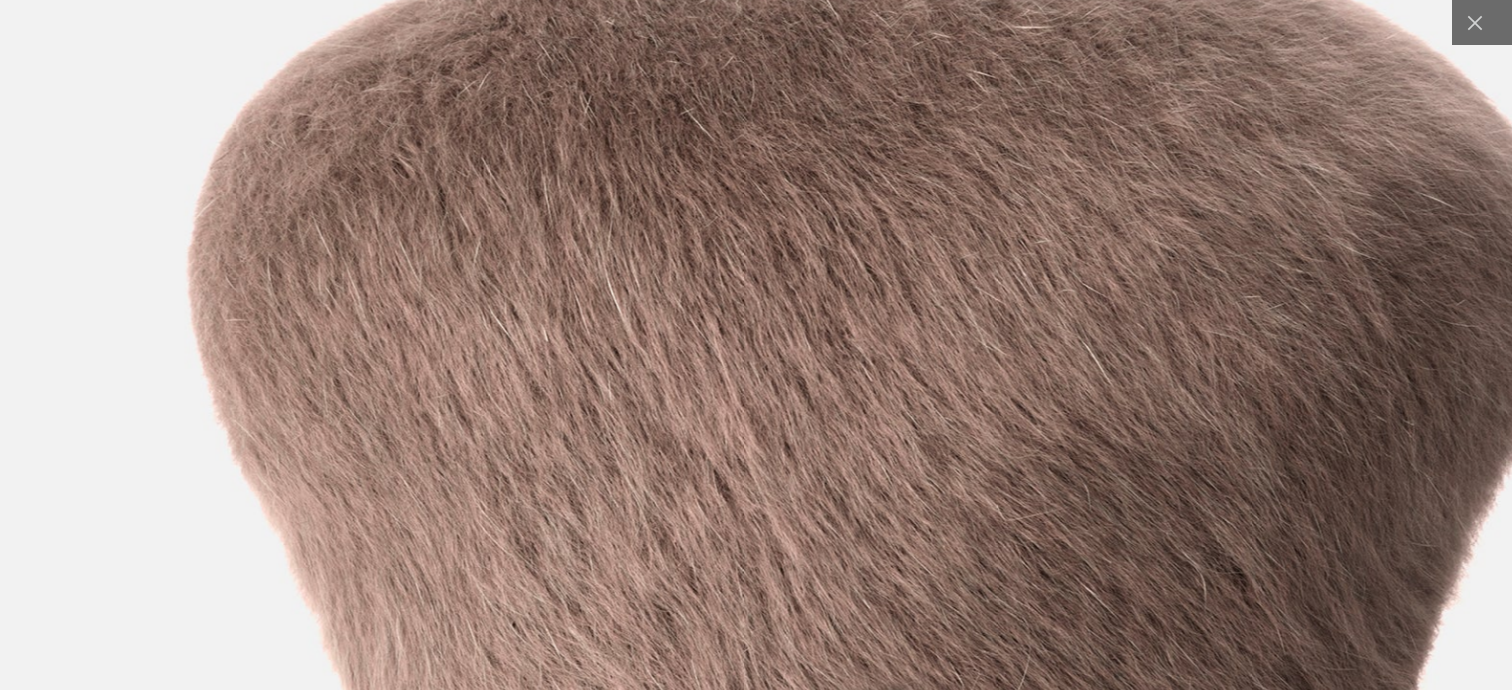 click at bounding box center [876, 458] 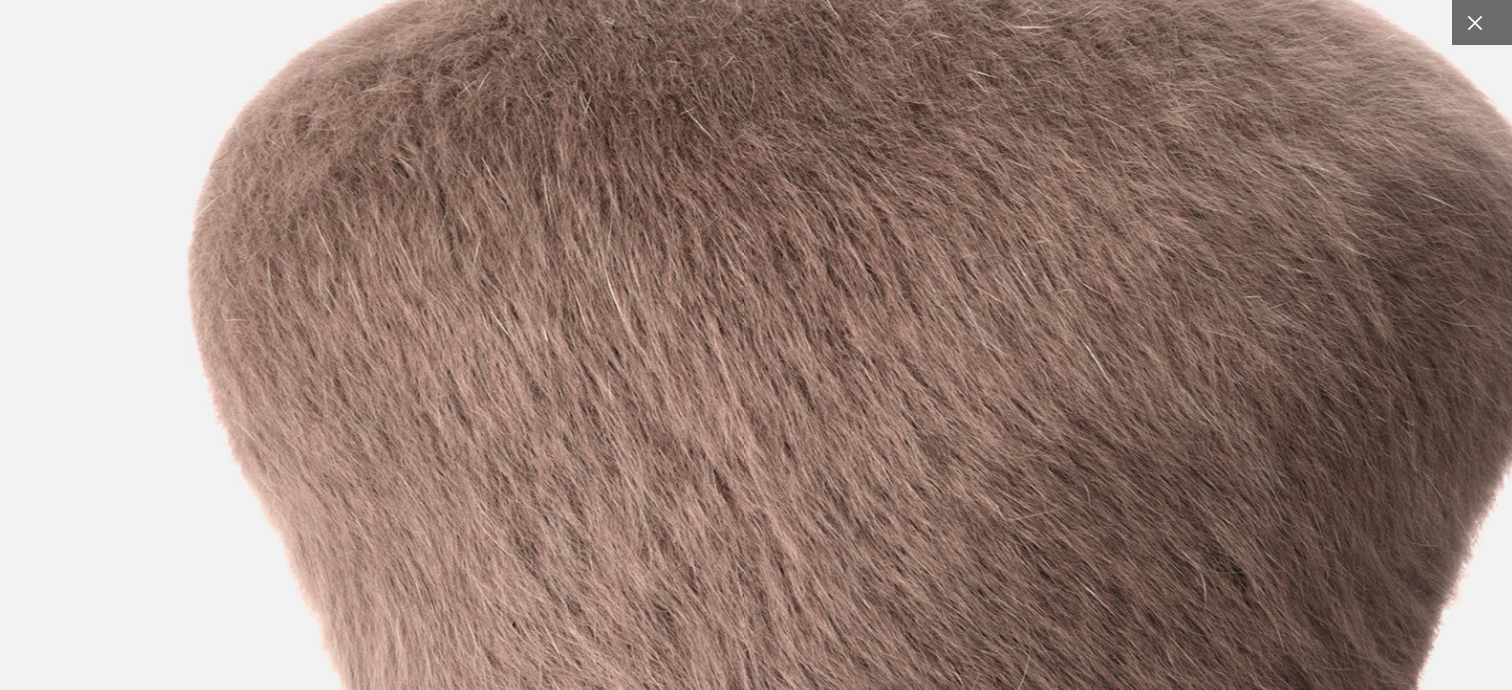 click at bounding box center (1474, 22) 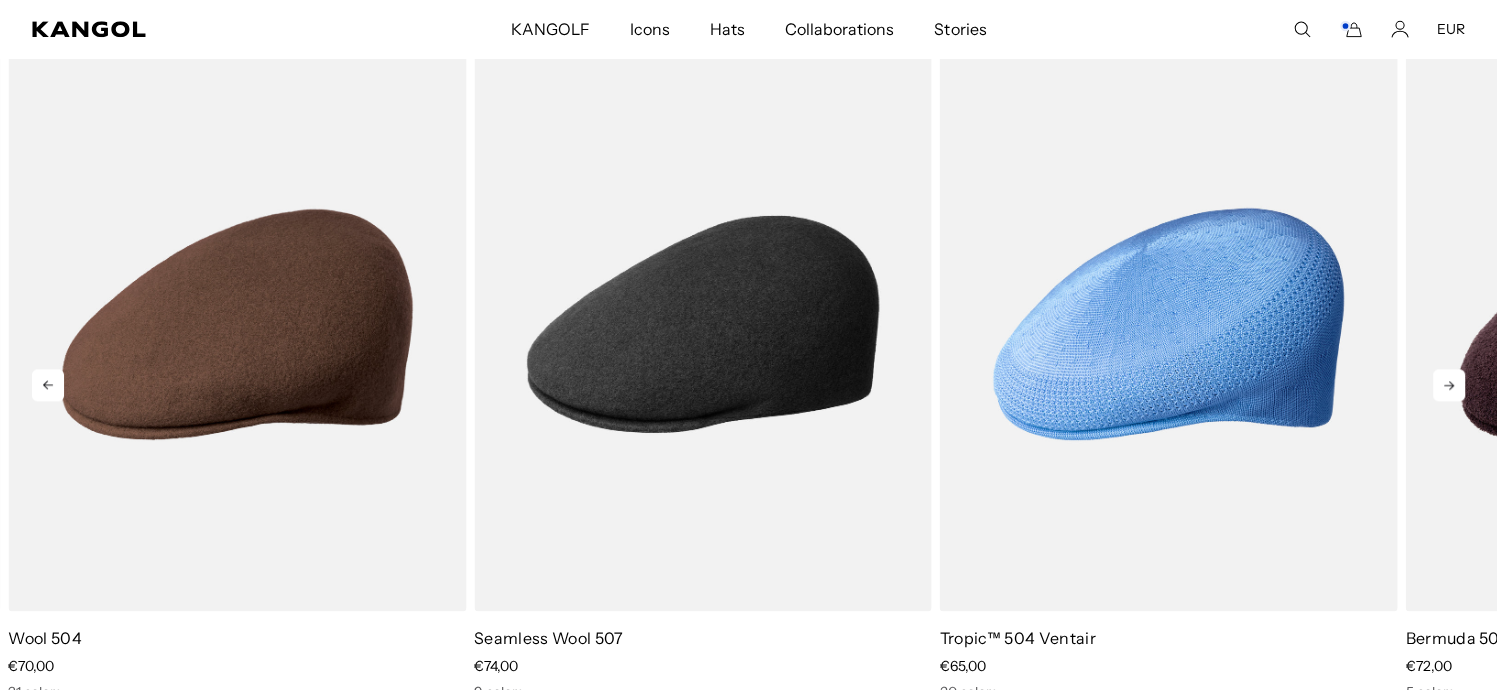 click 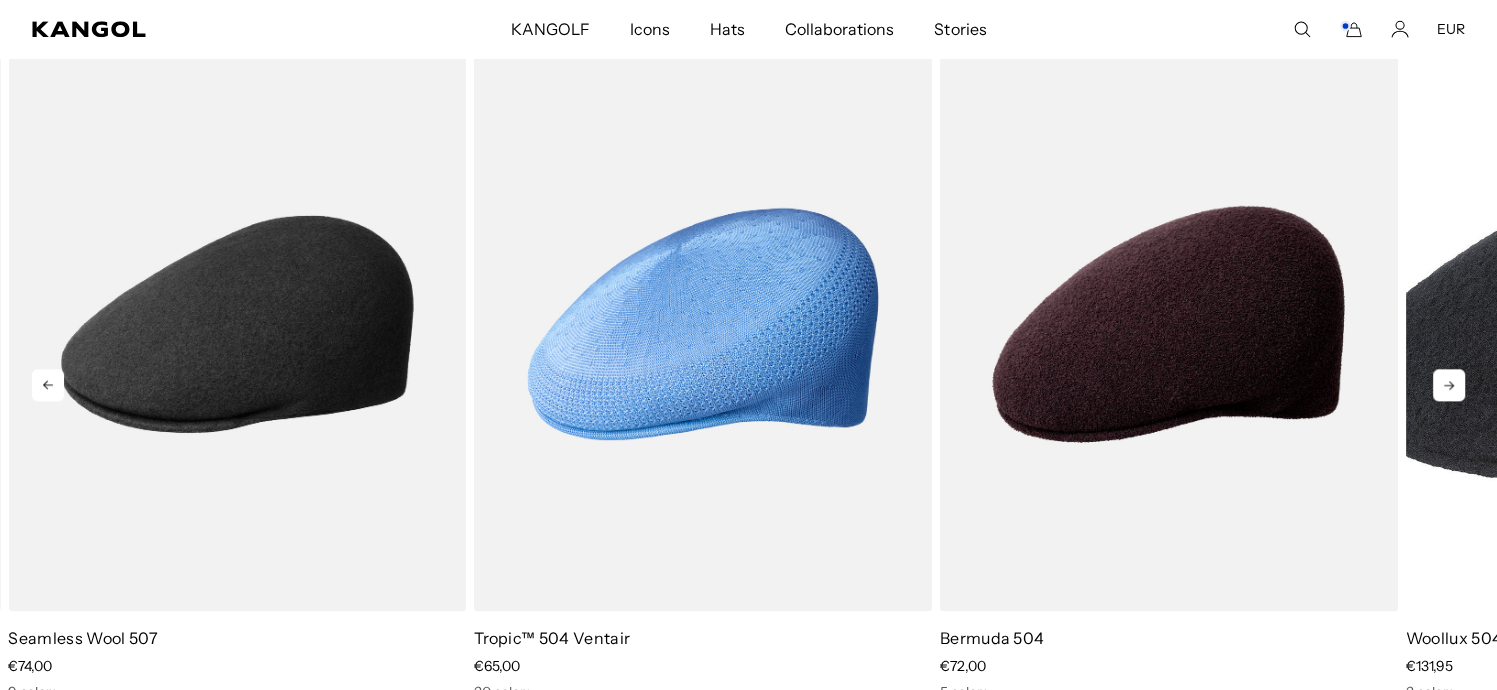 click 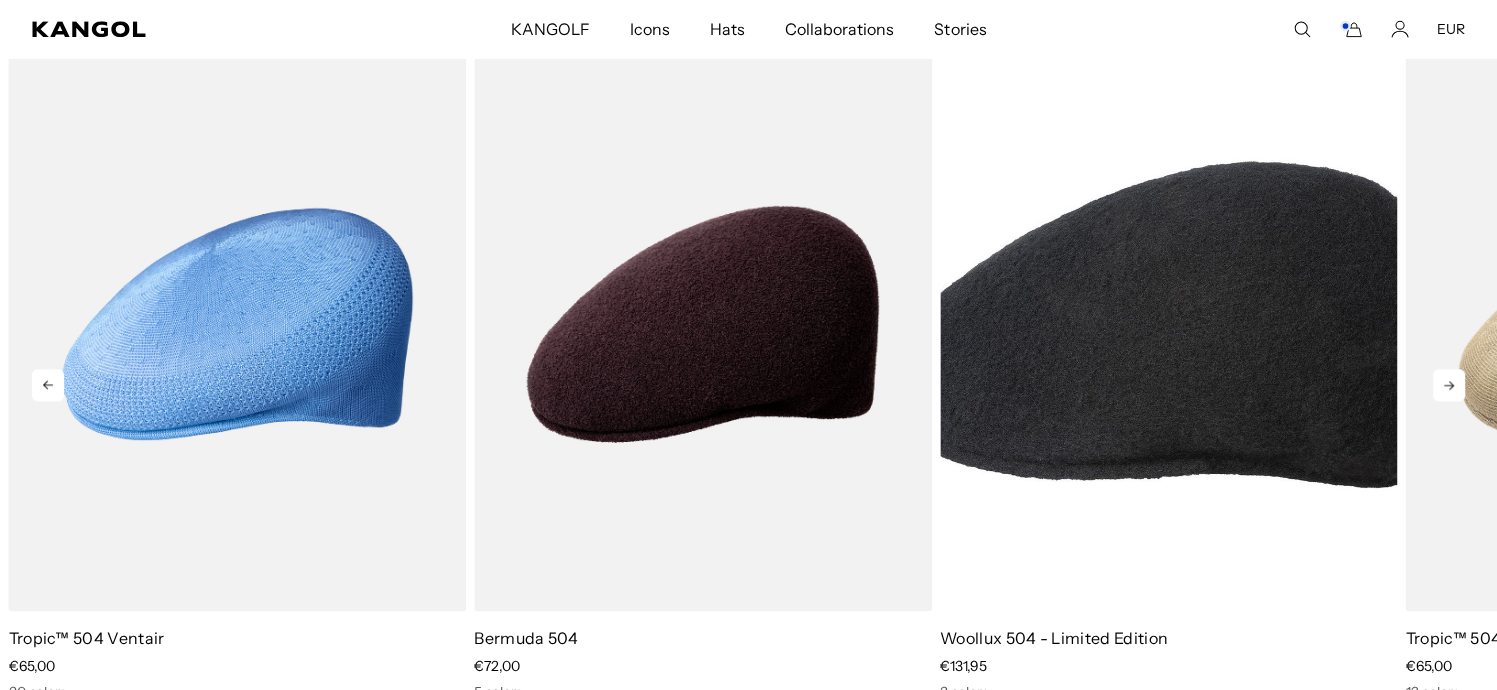 click 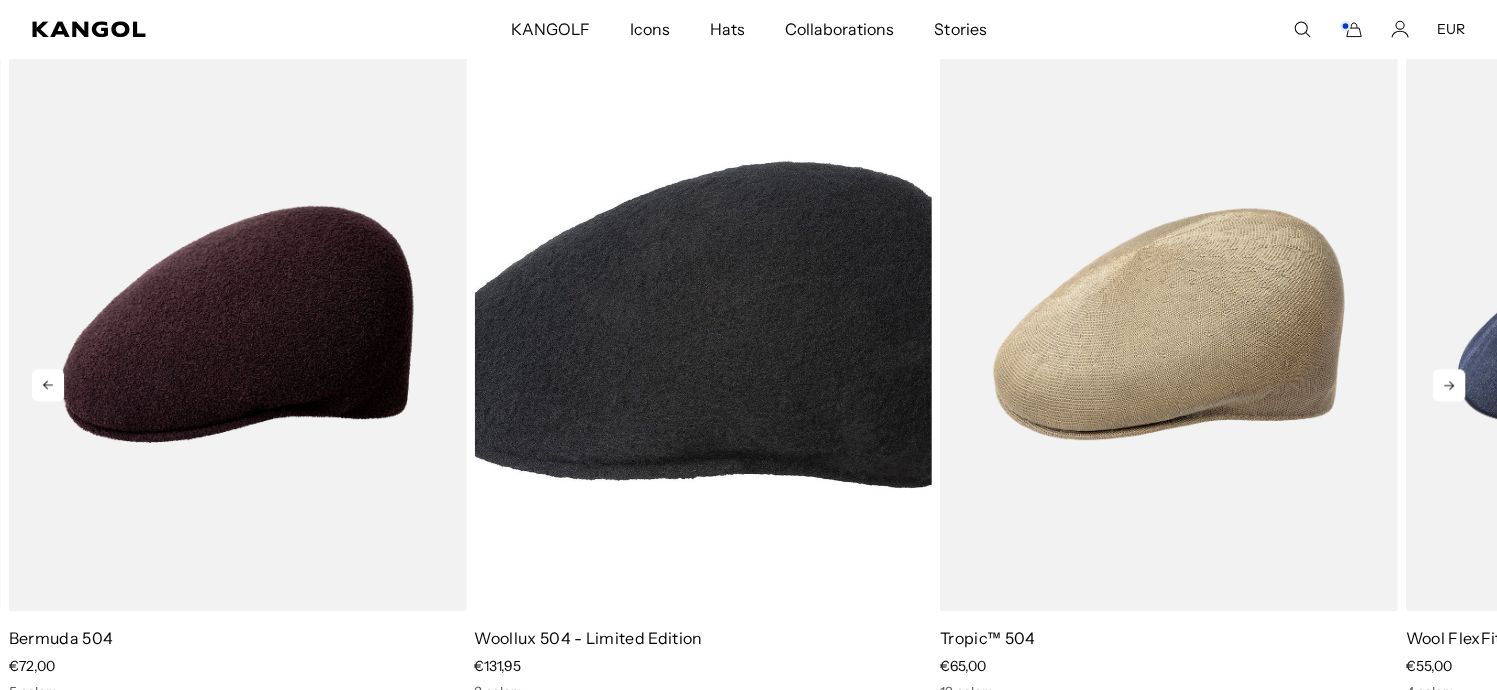 click 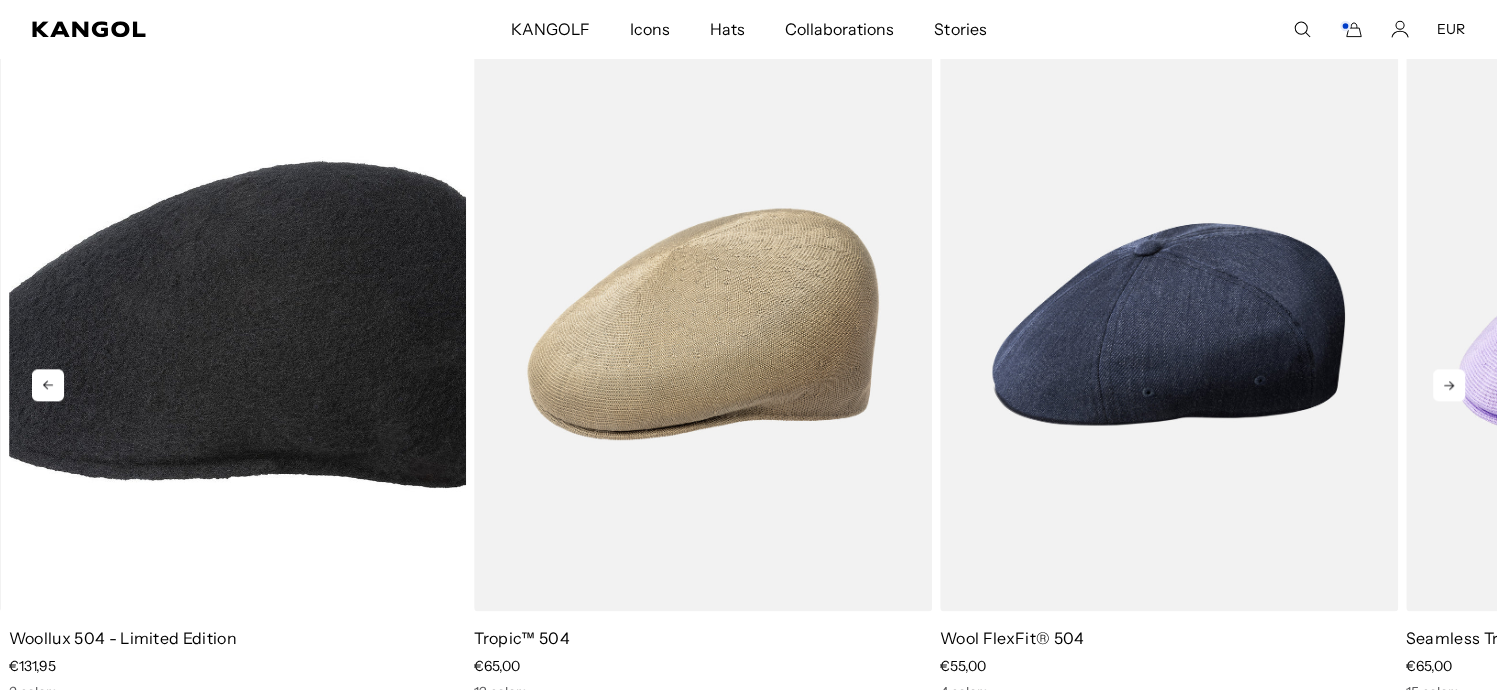 click 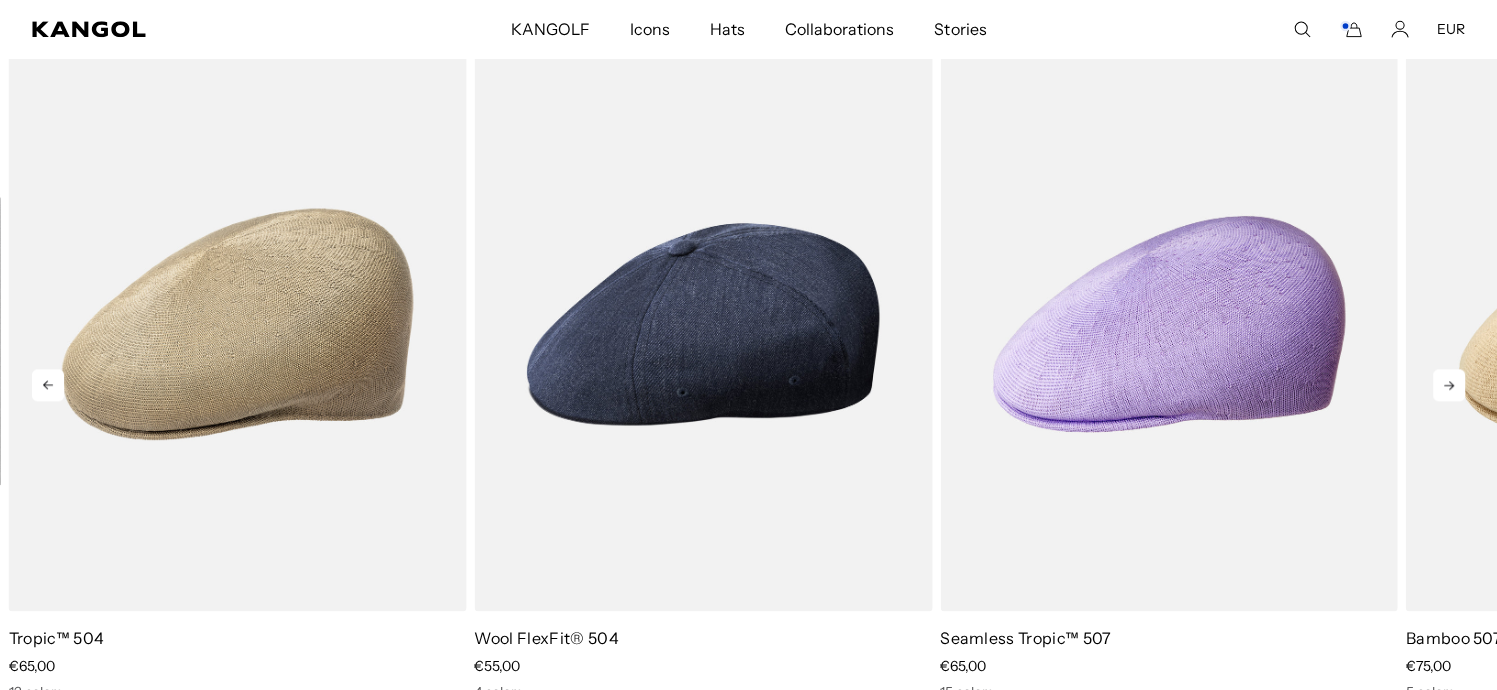 click 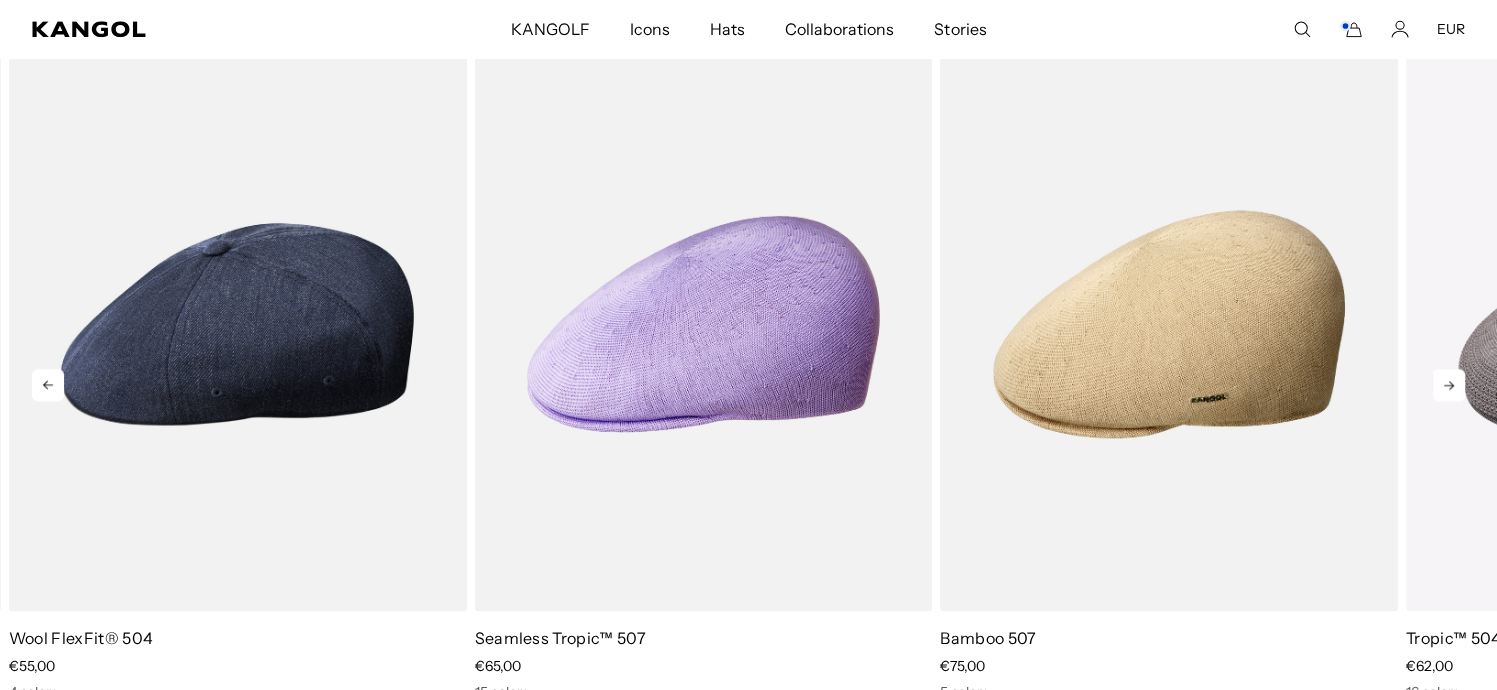 click 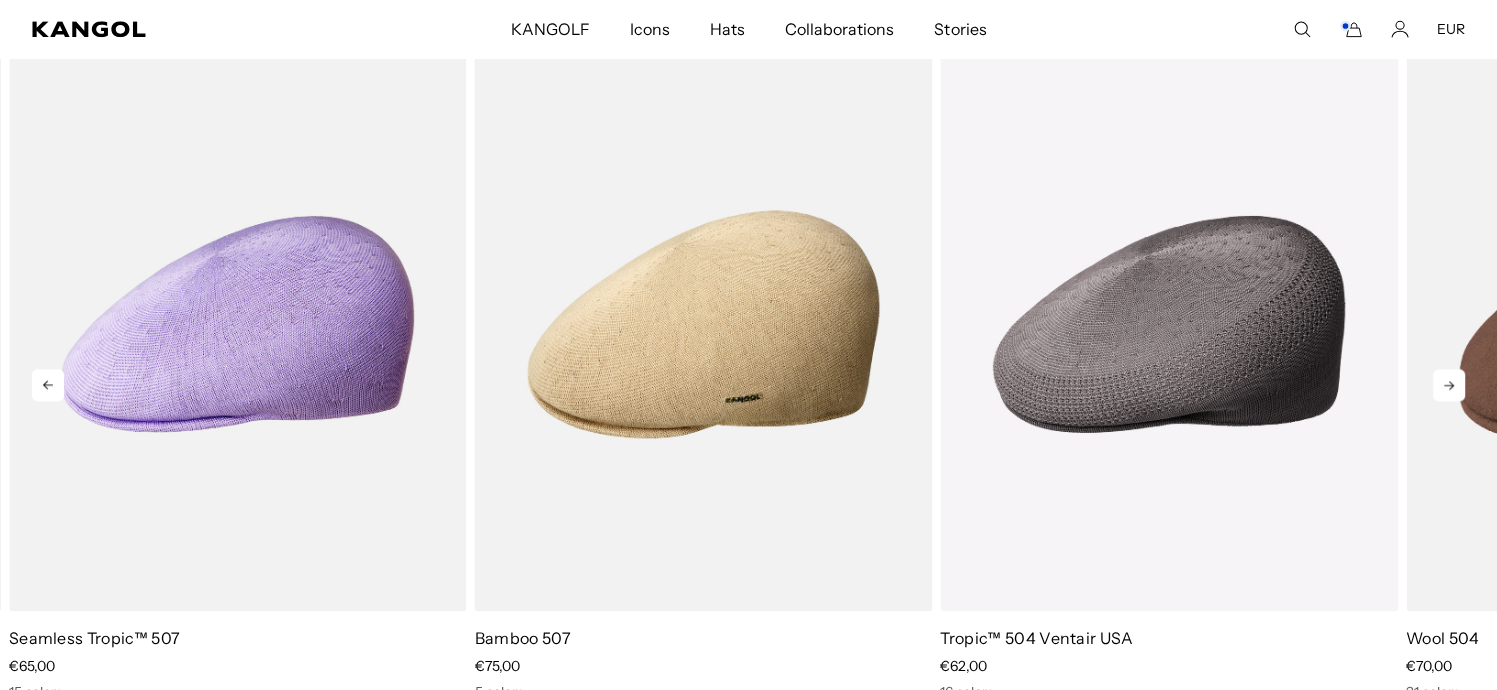 click 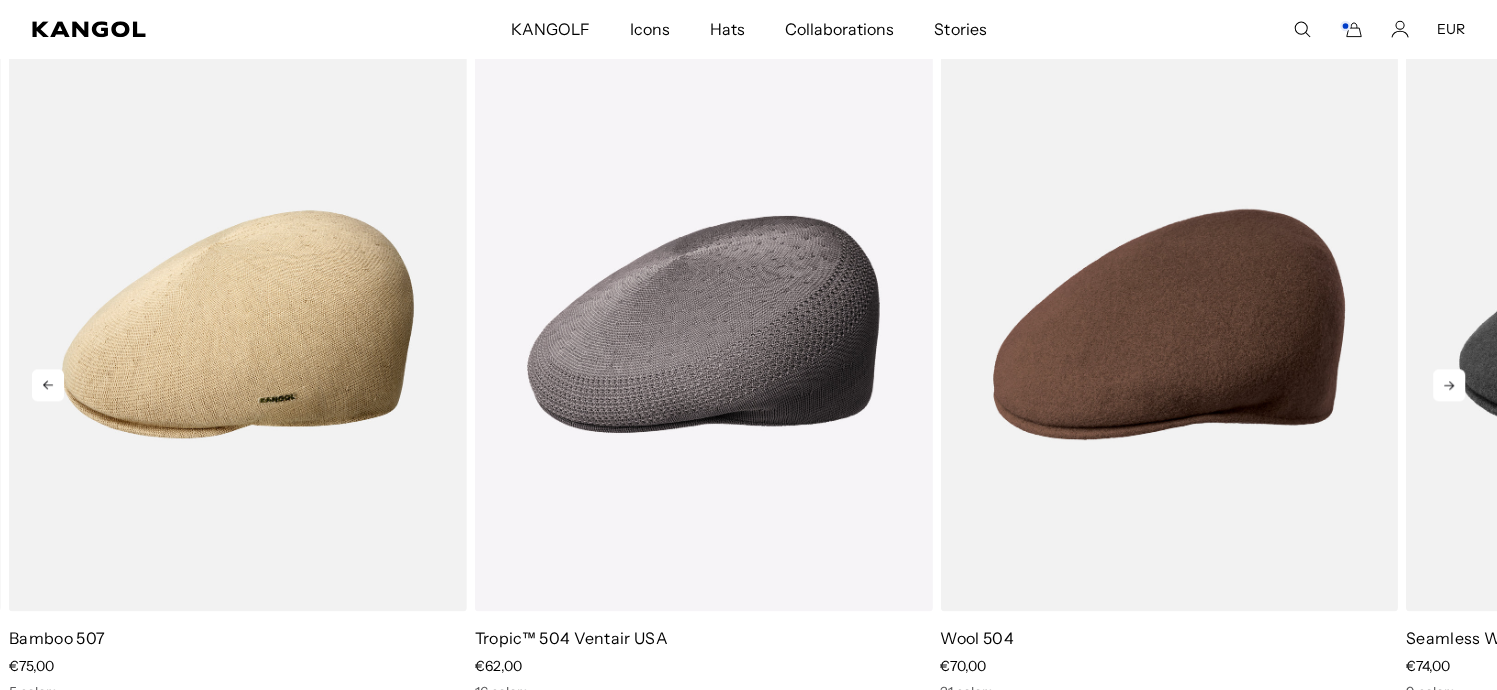 click 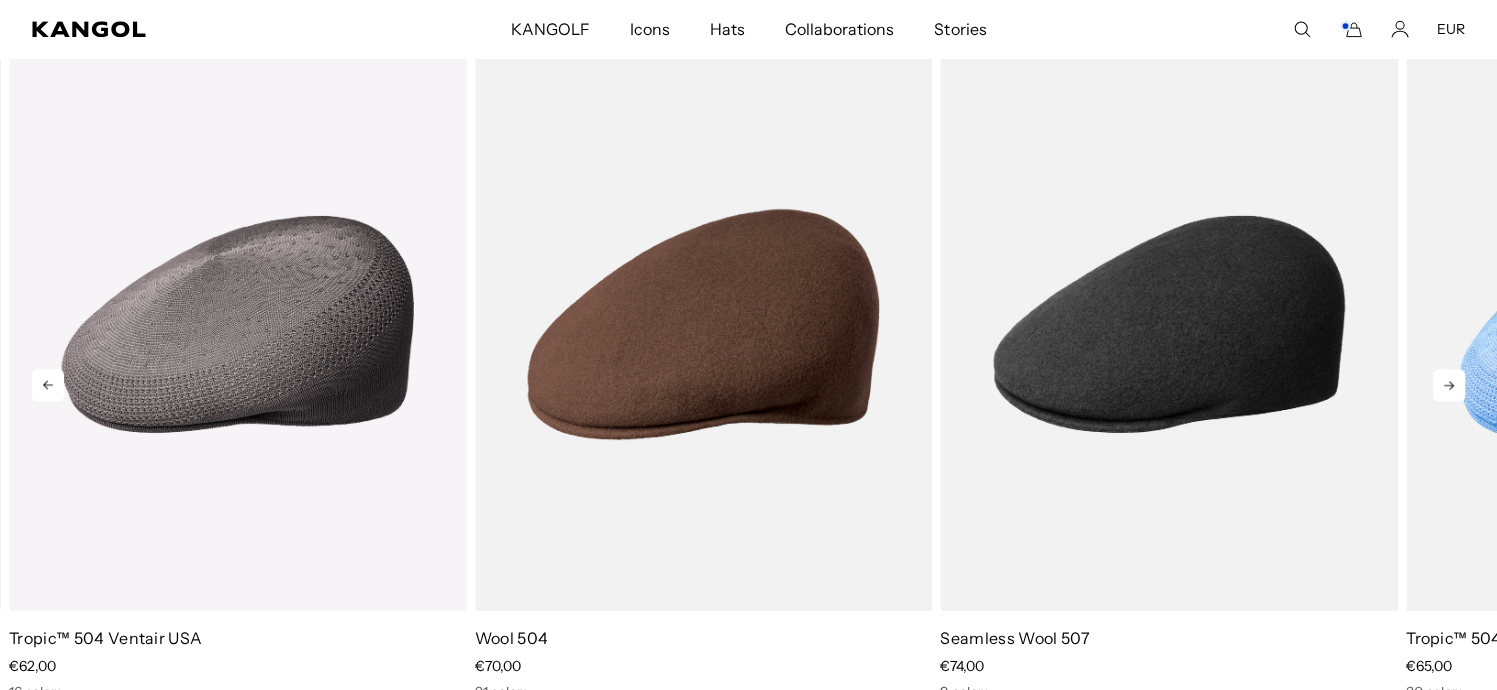 click 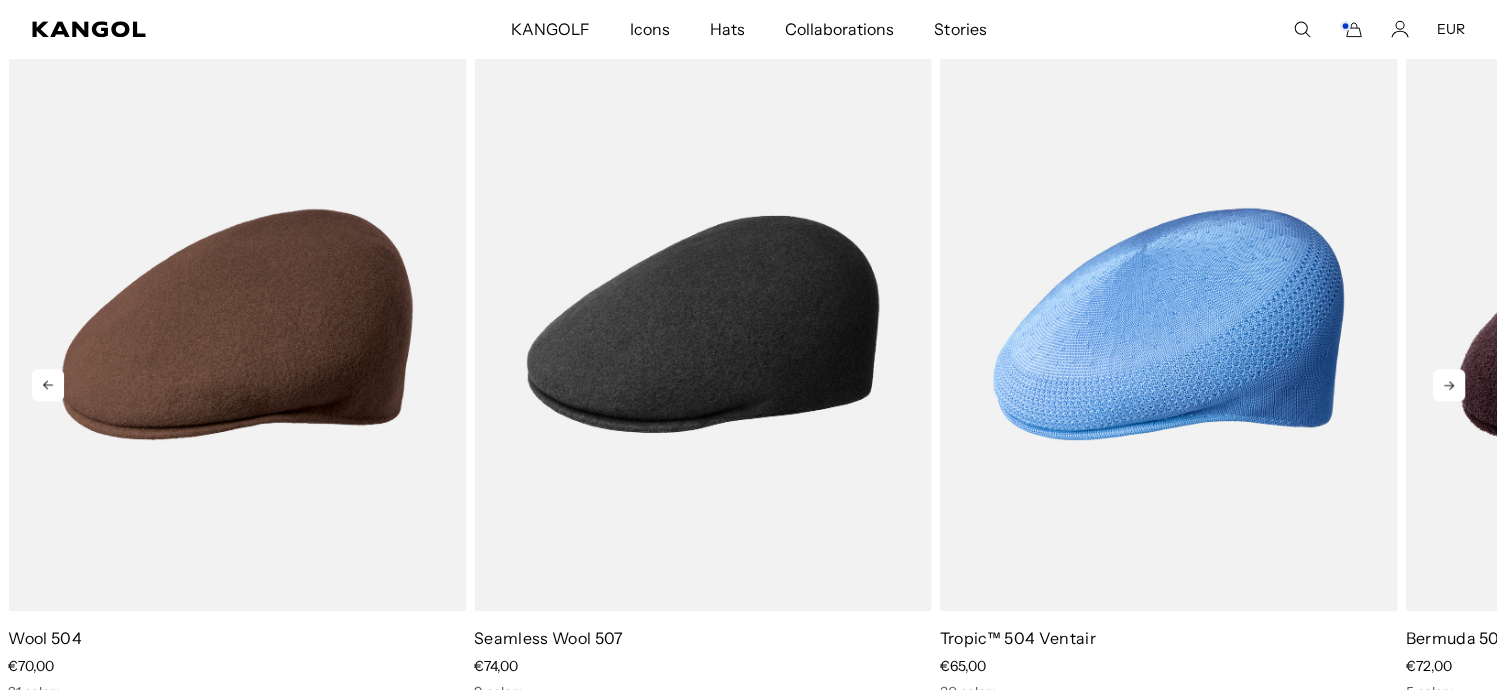 click 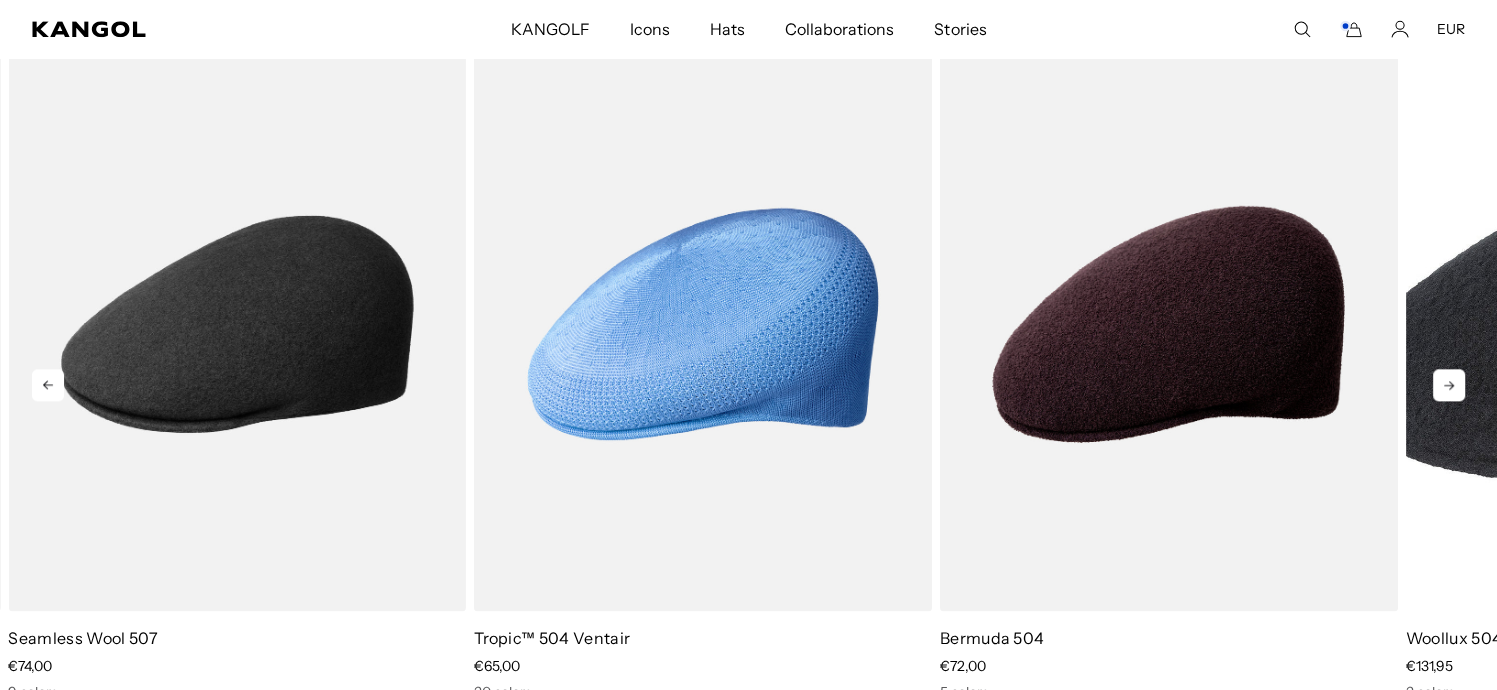 click 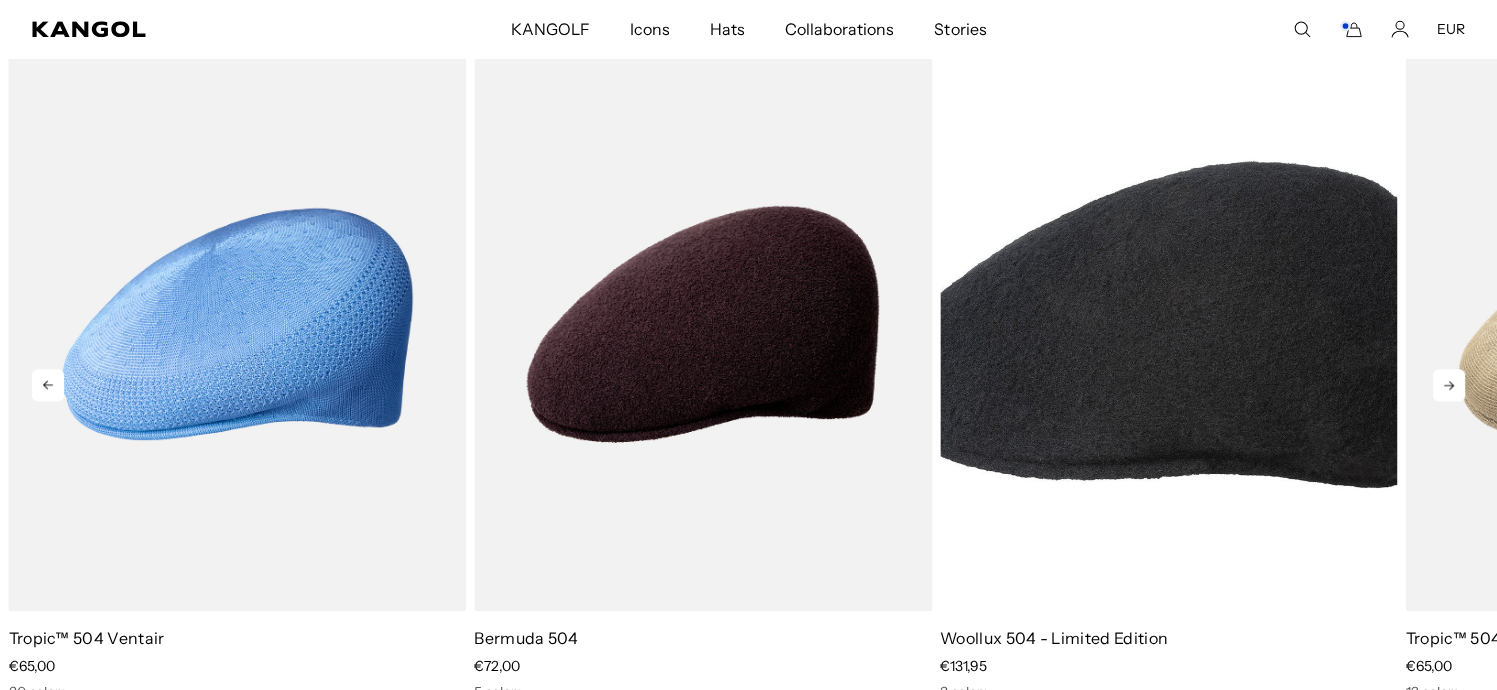 click 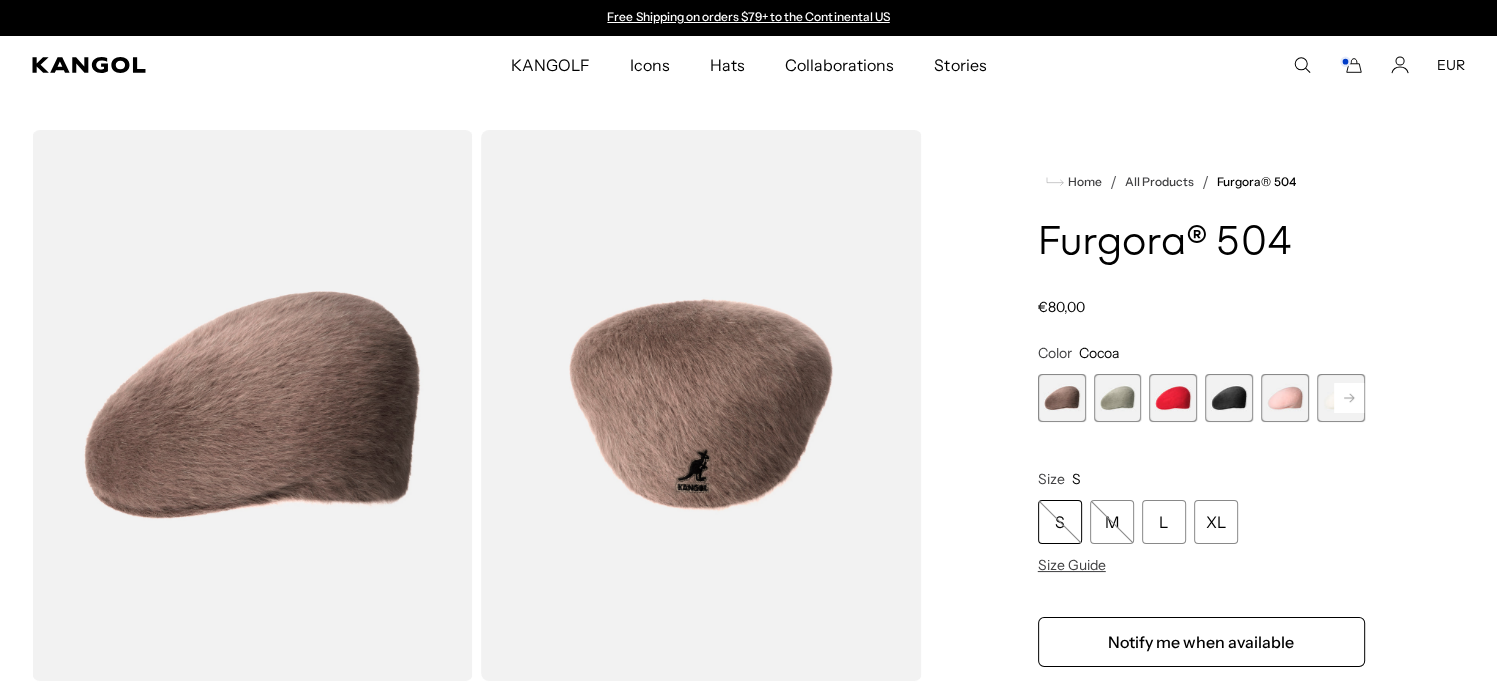 click 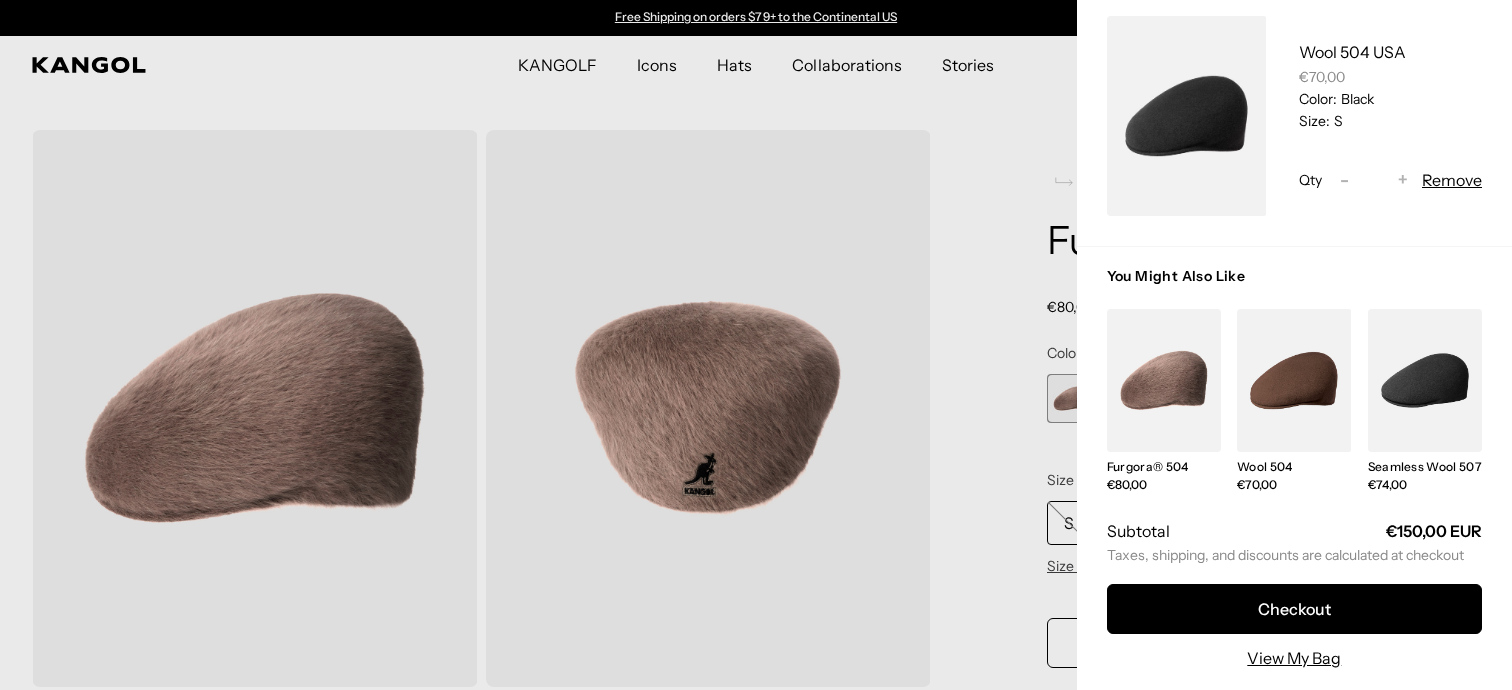 click at bounding box center [756, 345] 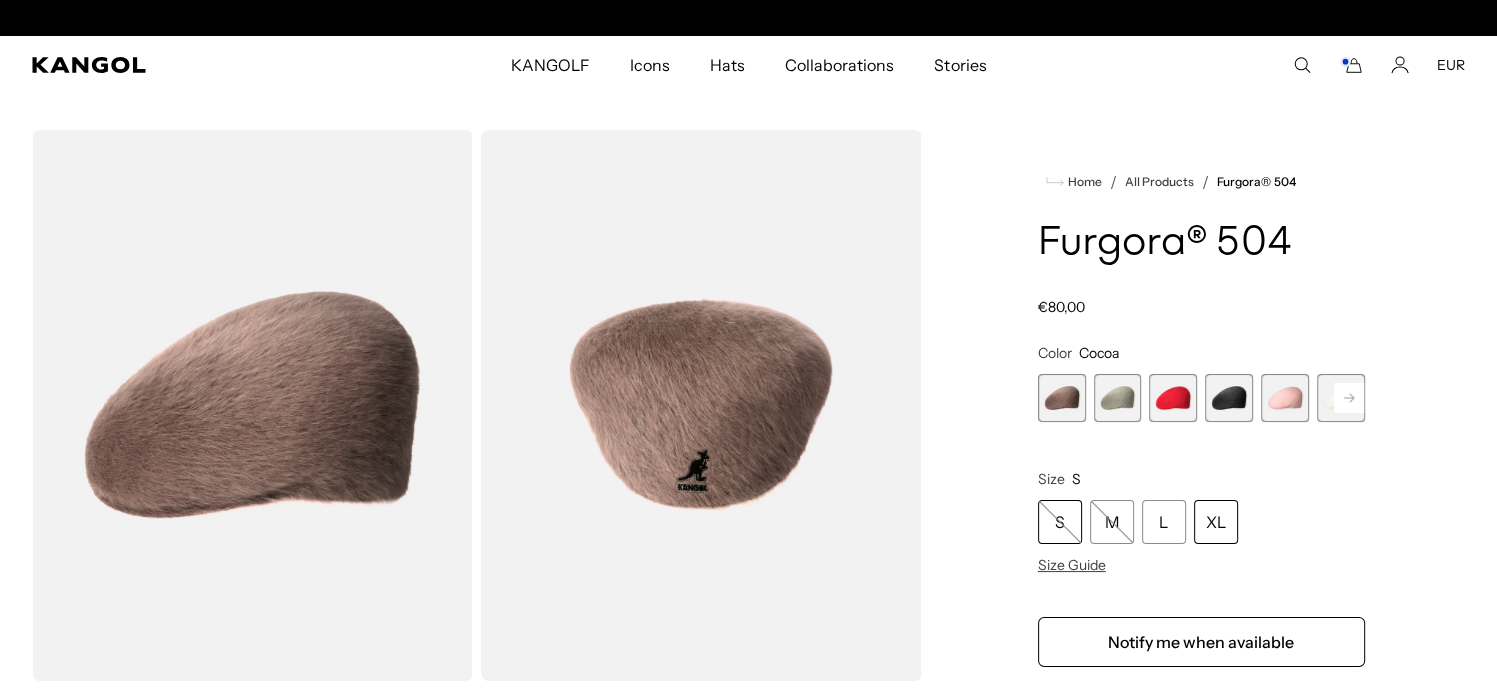 scroll, scrollTop: 0, scrollLeft: 412, axis: horizontal 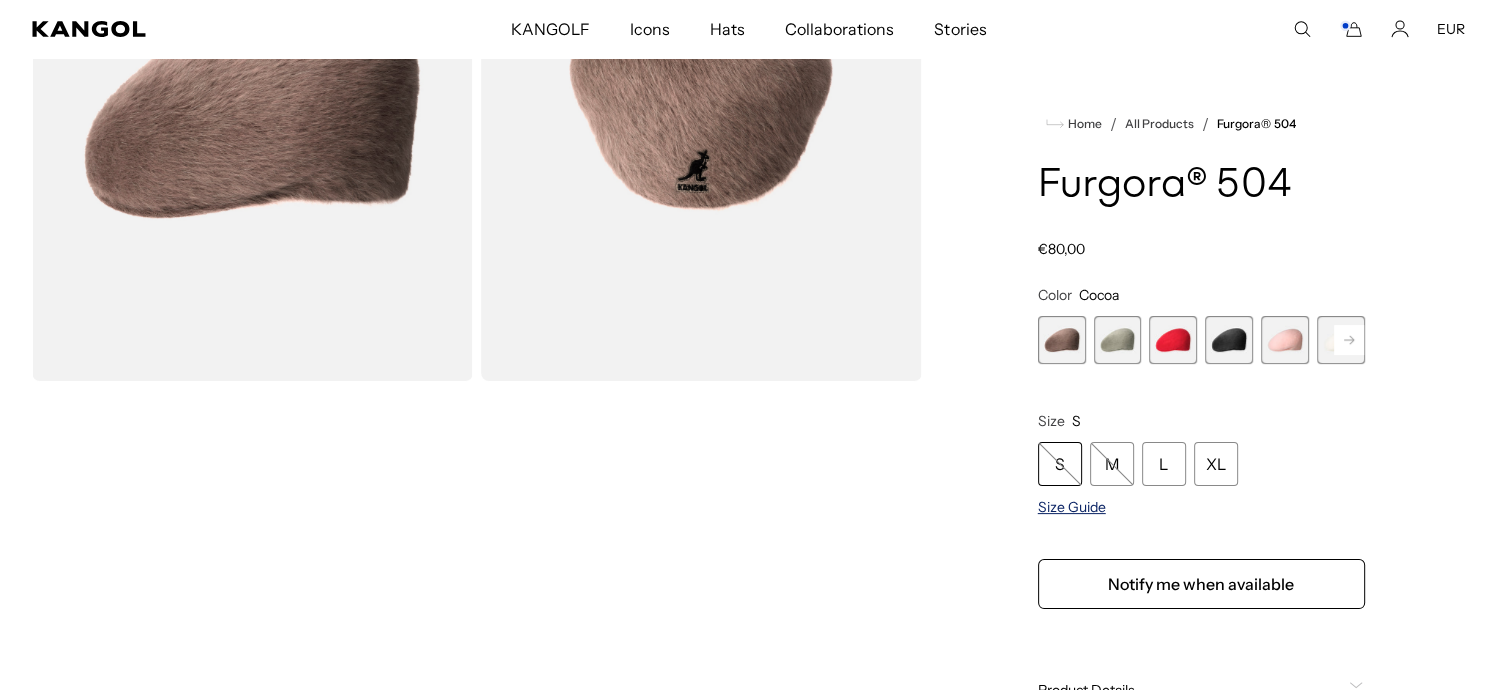 click on "Size Guide" at bounding box center (1072, 507) 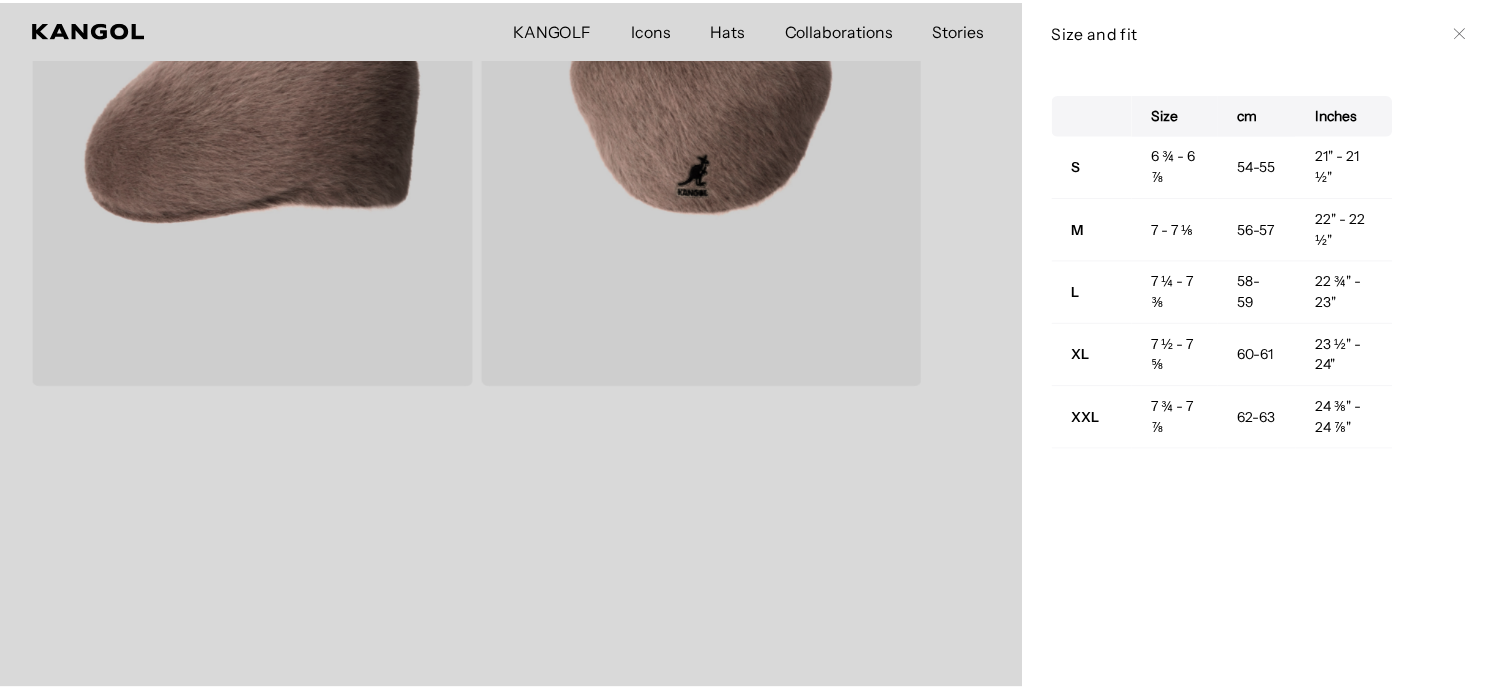 scroll, scrollTop: 0, scrollLeft: 0, axis: both 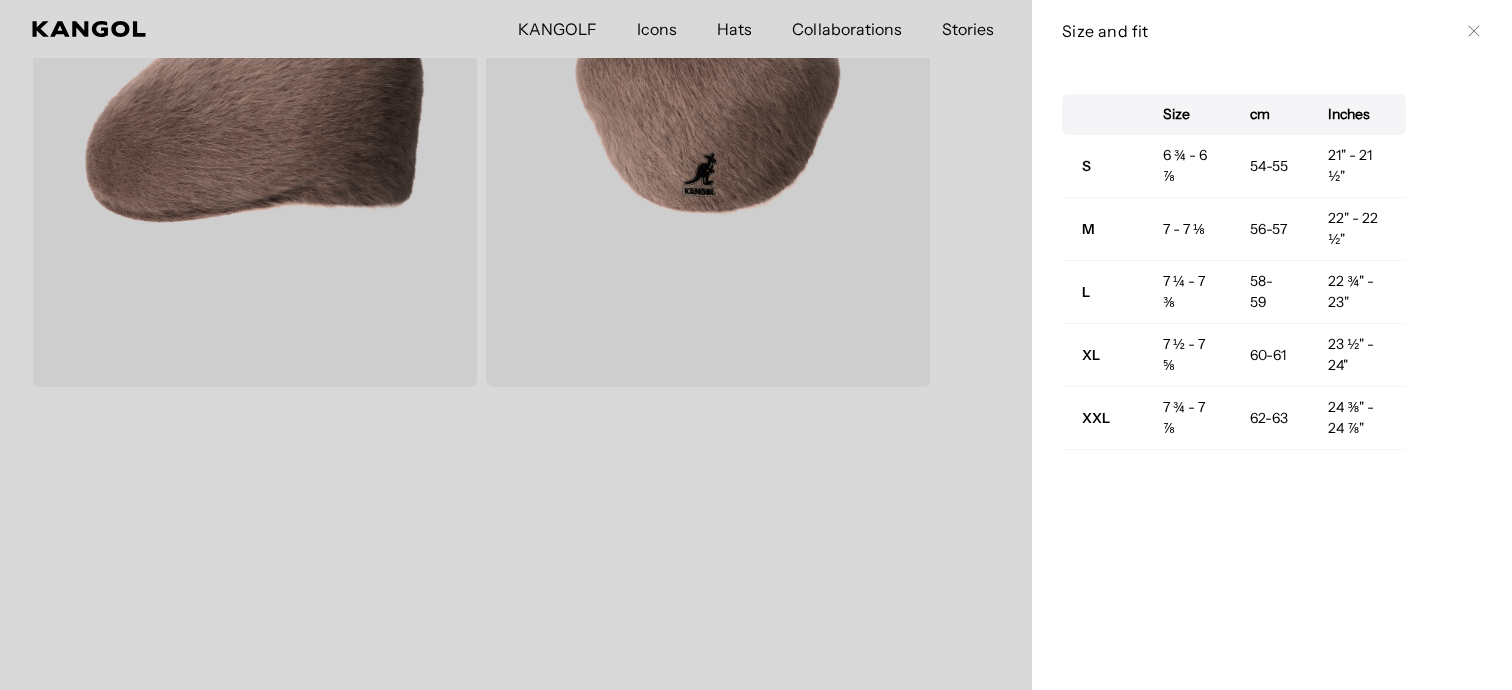 click at bounding box center [756, 345] 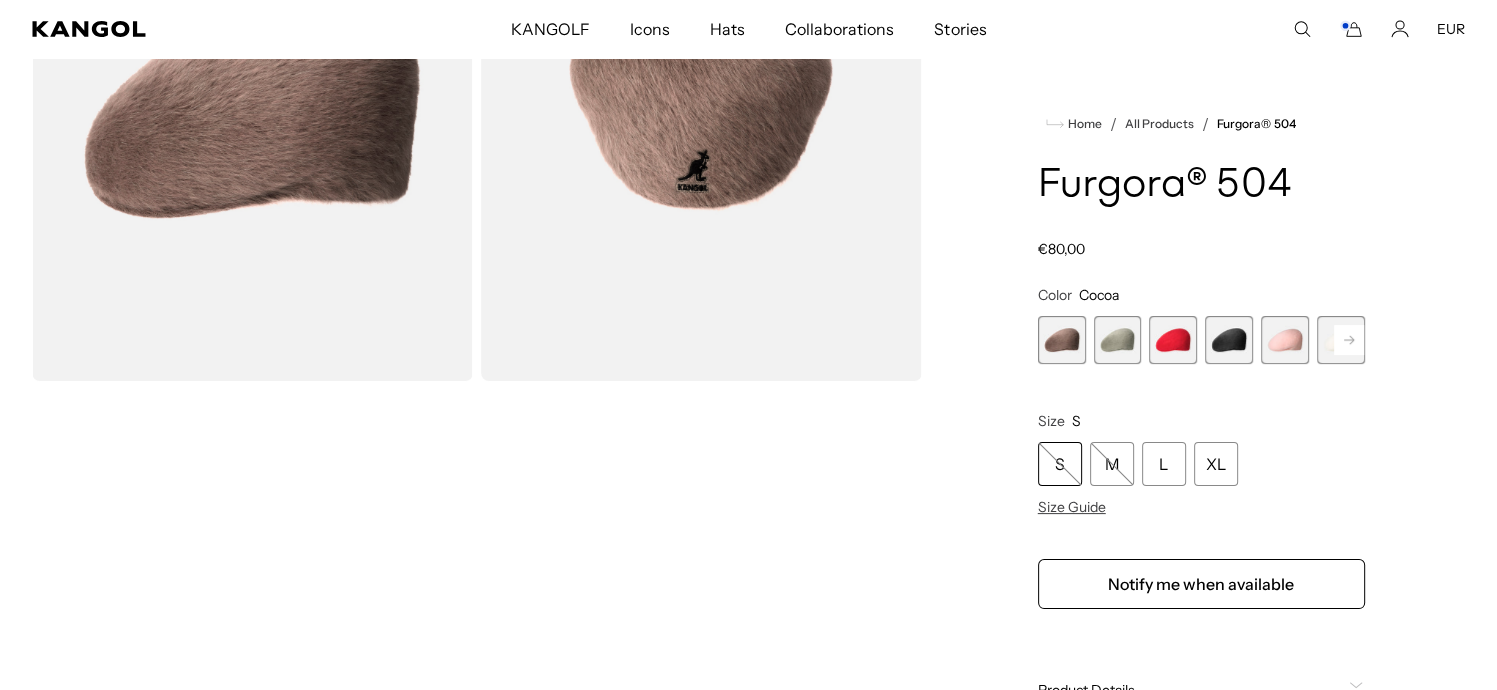 scroll, scrollTop: 0, scrollLeft: 0, axis: both 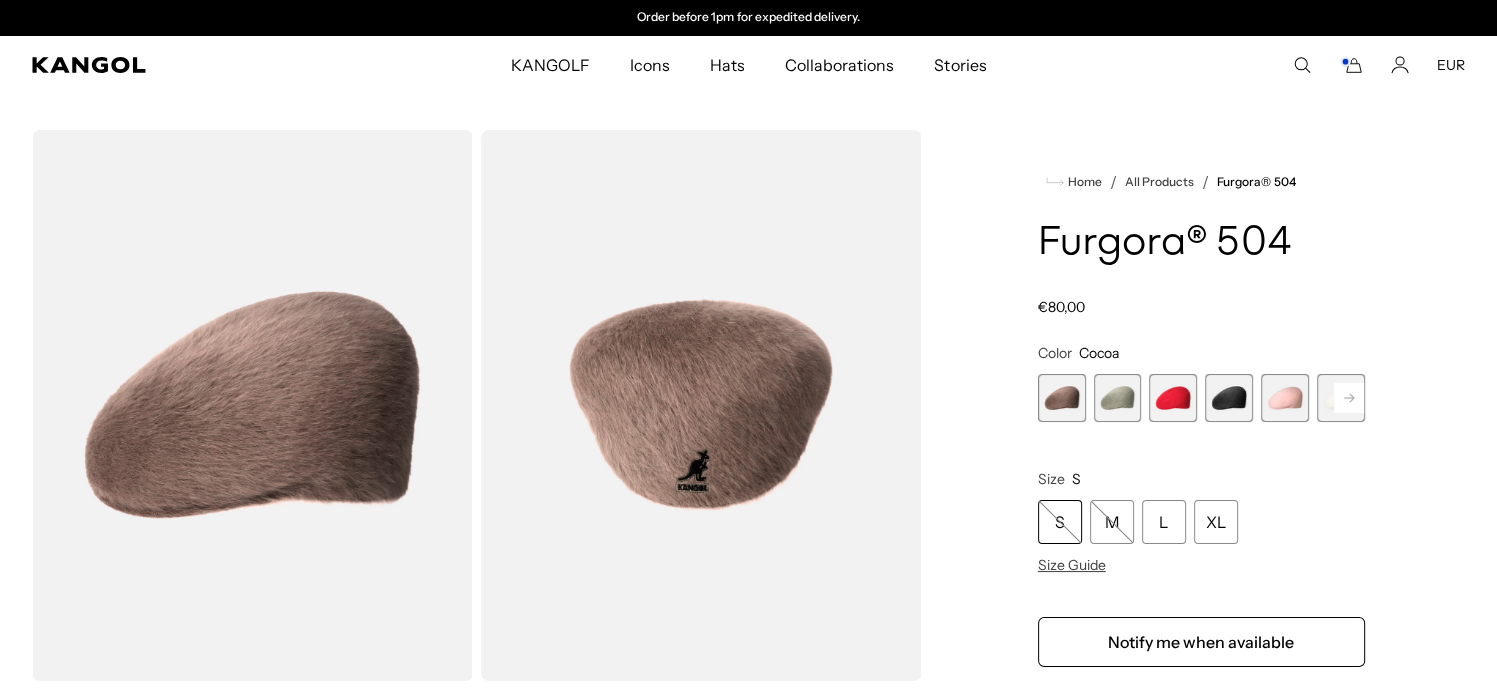 click at bounding box center [252, 405] 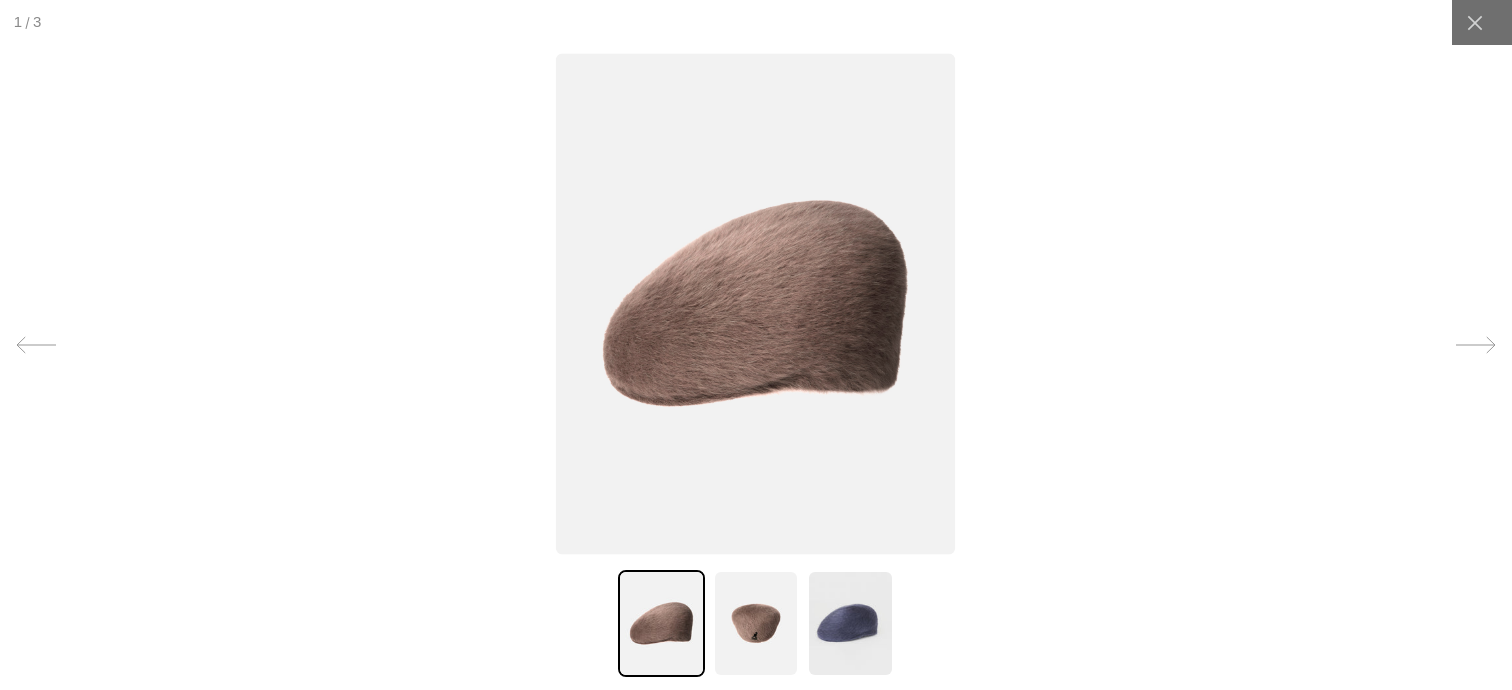 click at bounding box center (756, 303) 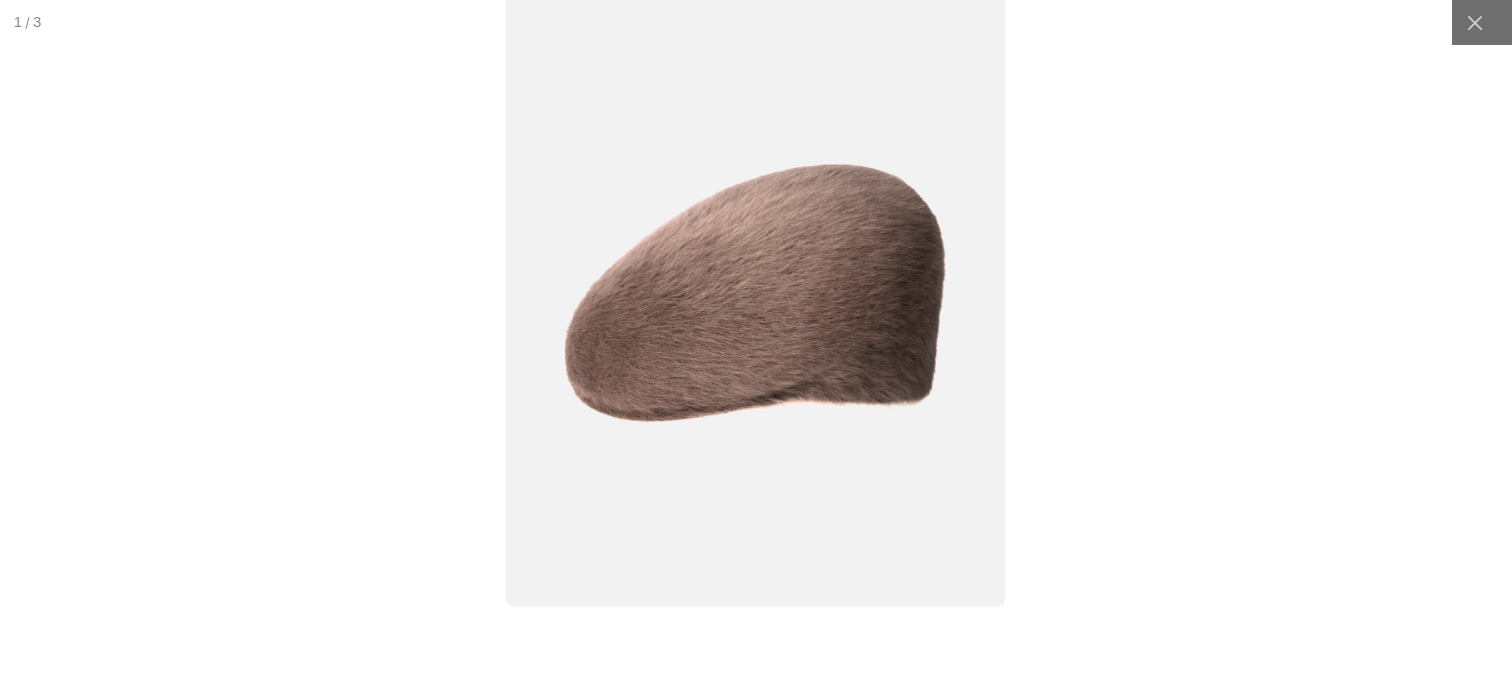 click at bounding box center (756, 293) 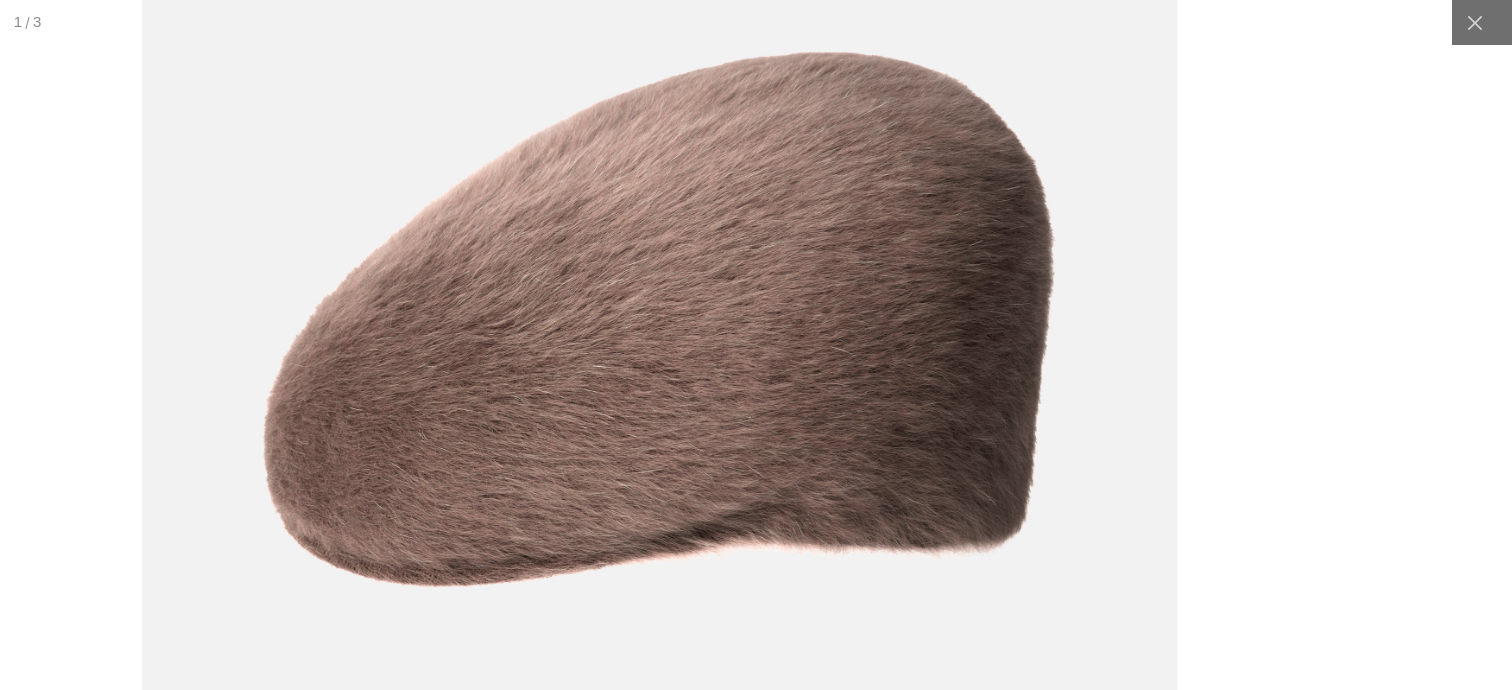 scroll, scrollTop: 0, scrollLeft: 412, axis: horizontal 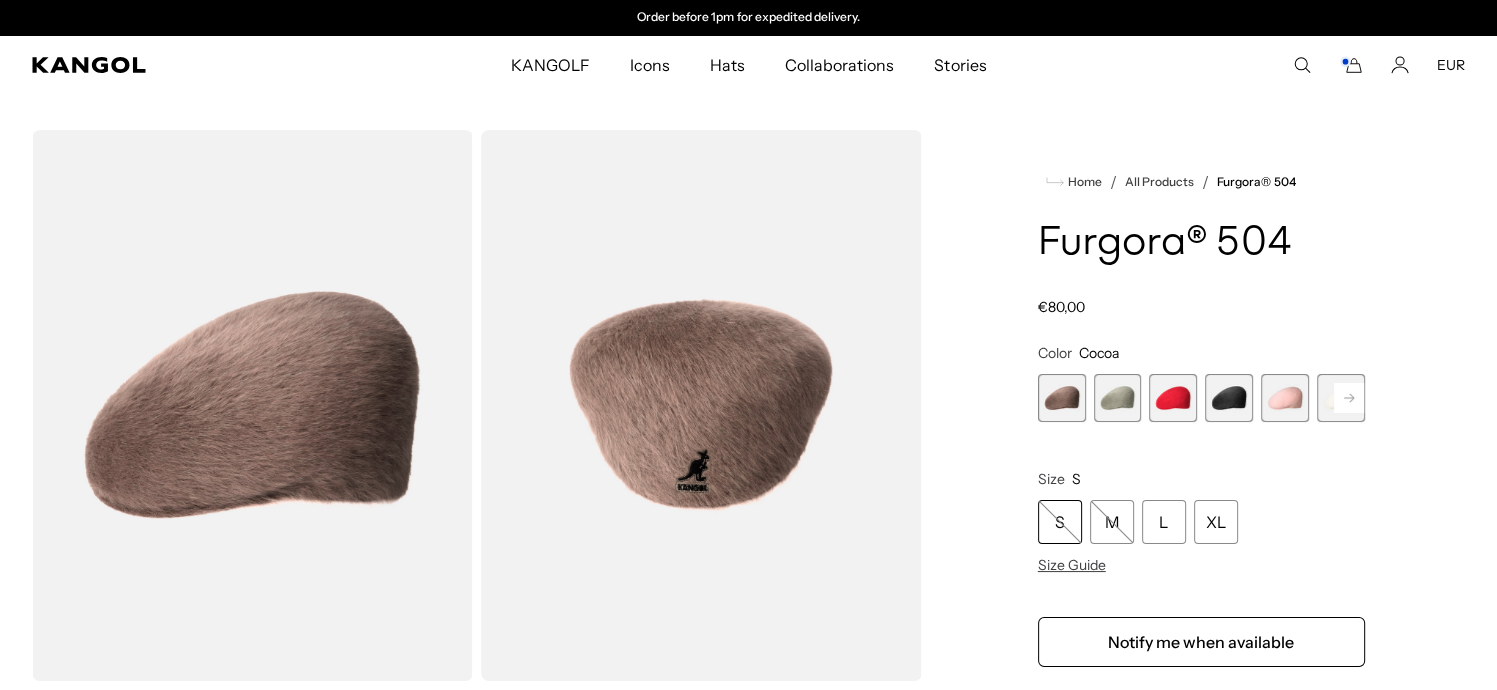 click at bounding box center [701, 405] 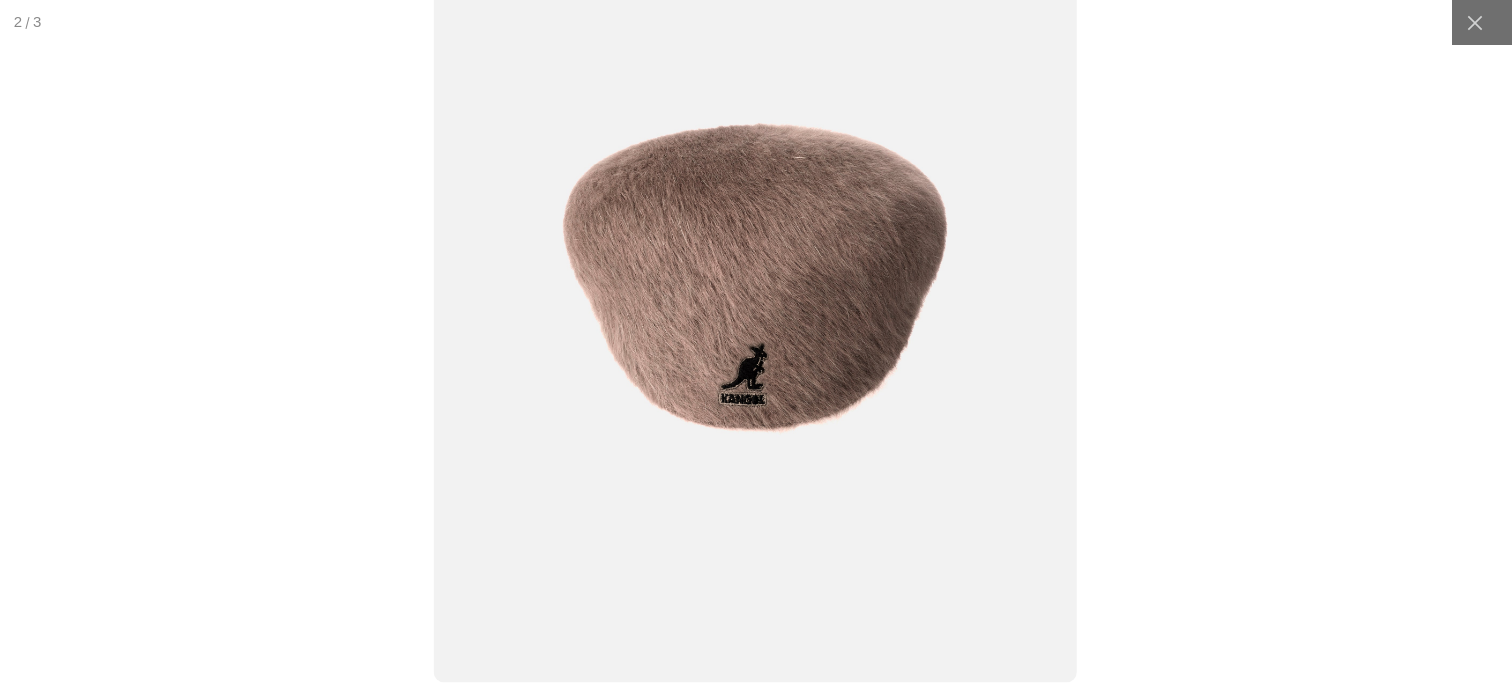 scroll, scrollTop: 0, scrollLeft: 0, axis: both 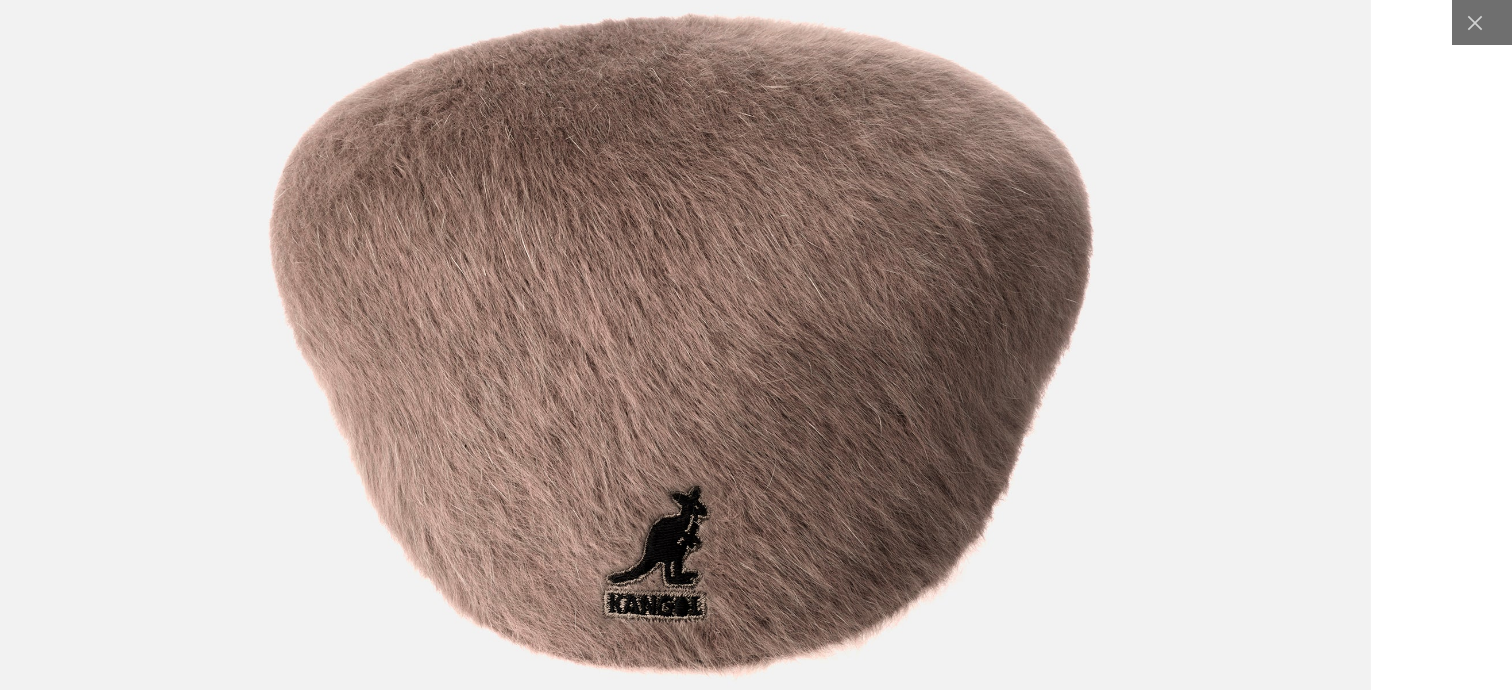 click at bounding box center [683, 346] 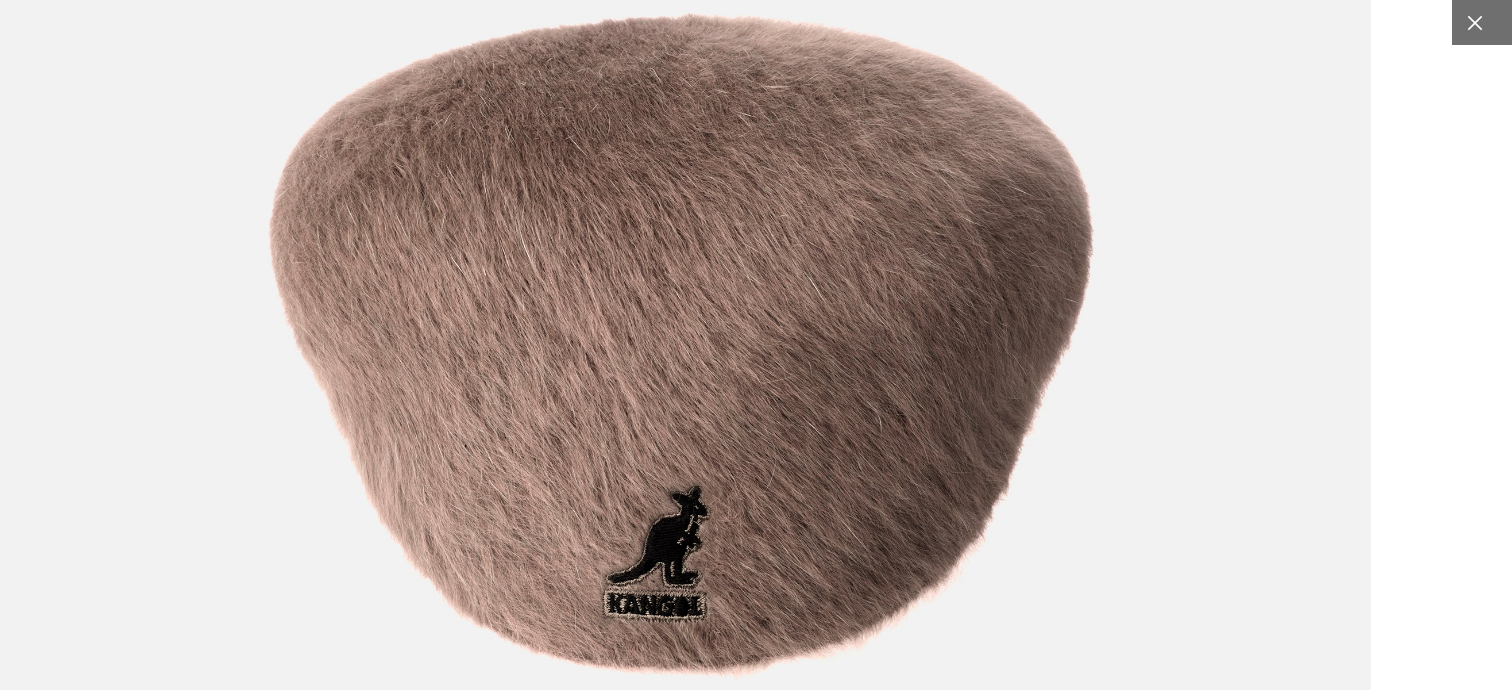 click at bounding box center [1474, 22] 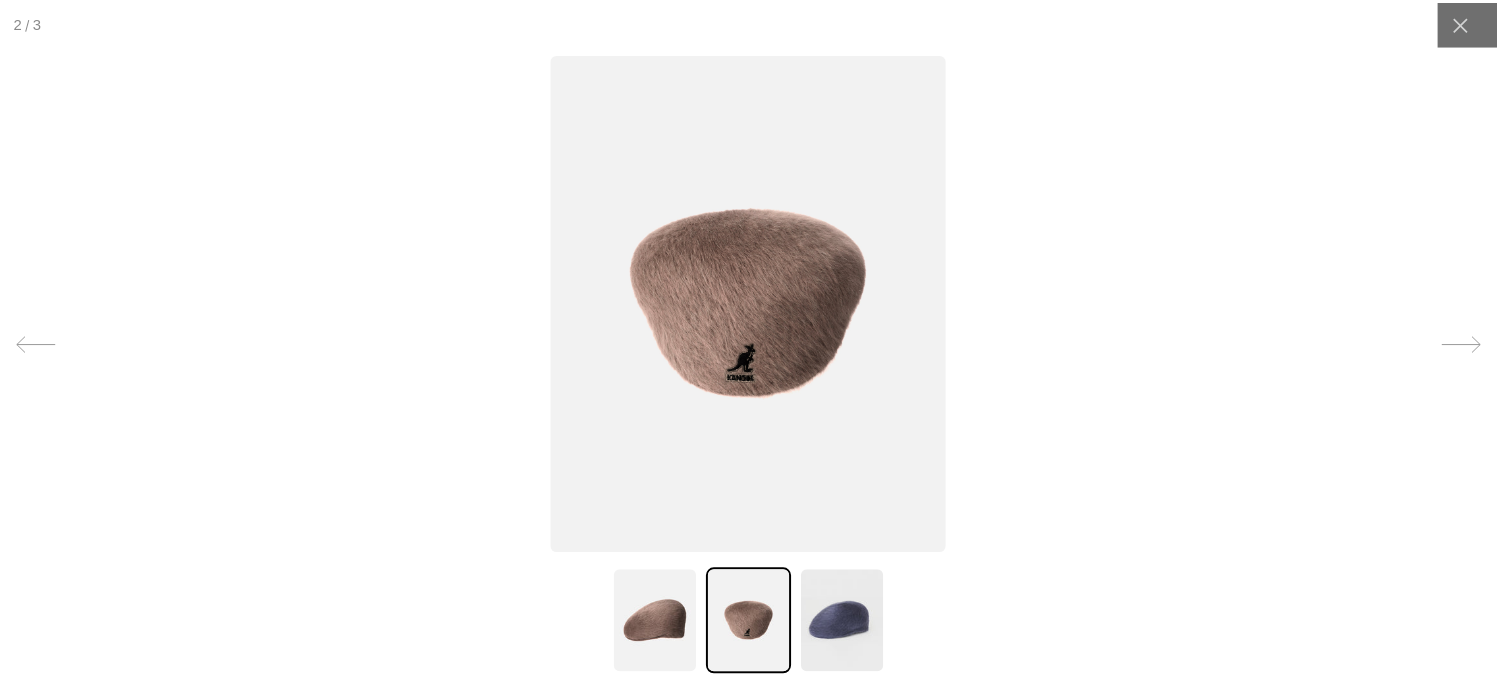 scroll, scrollTop: 0, scrollLeft: 412, axis: horizontal 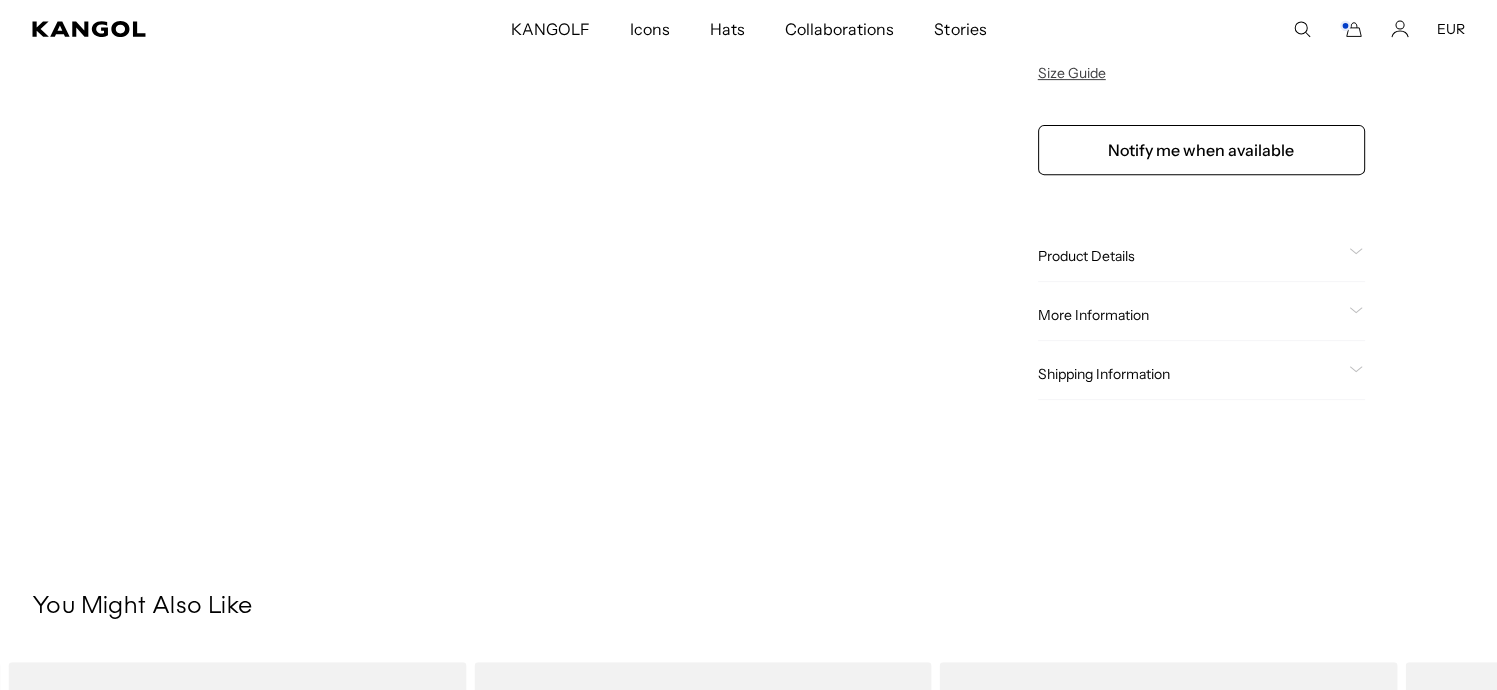 click 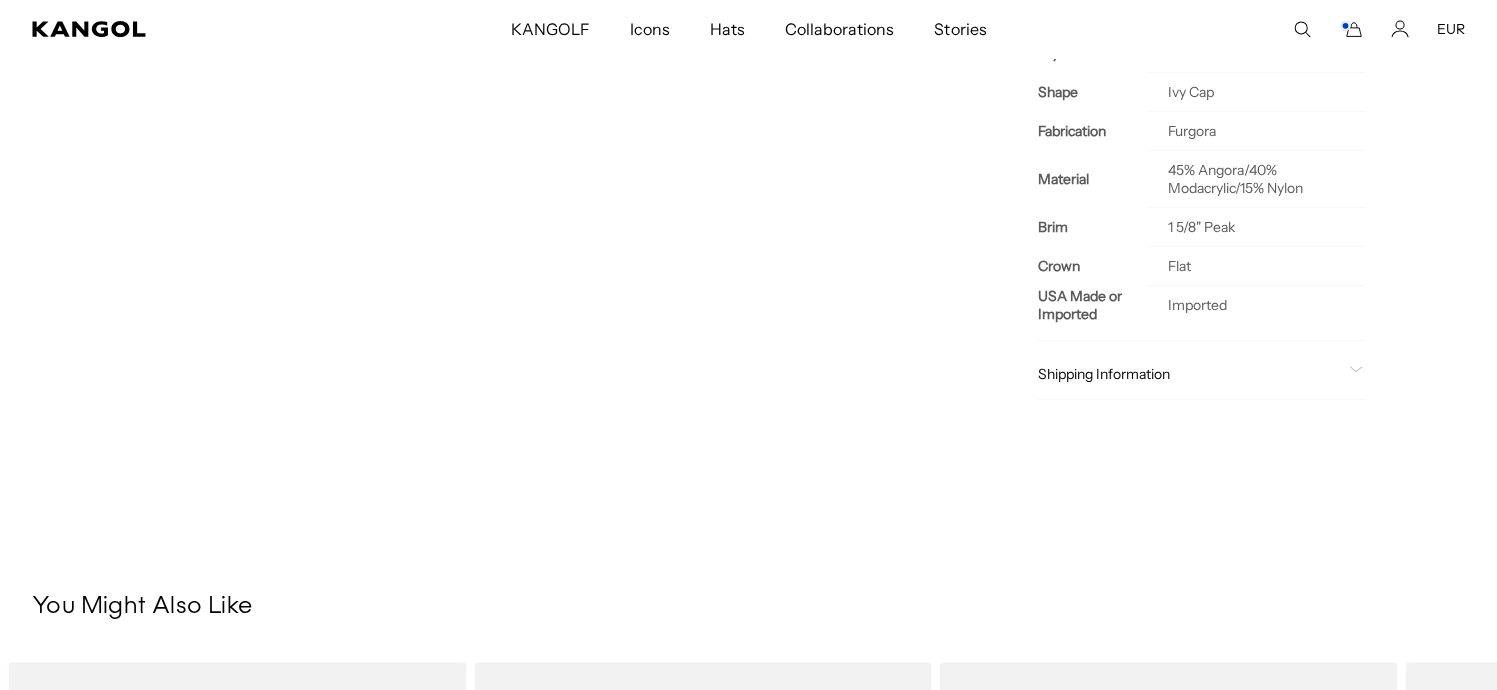 scroll, scrollTop: 0, scrollLeft: 412, axis: horizontal 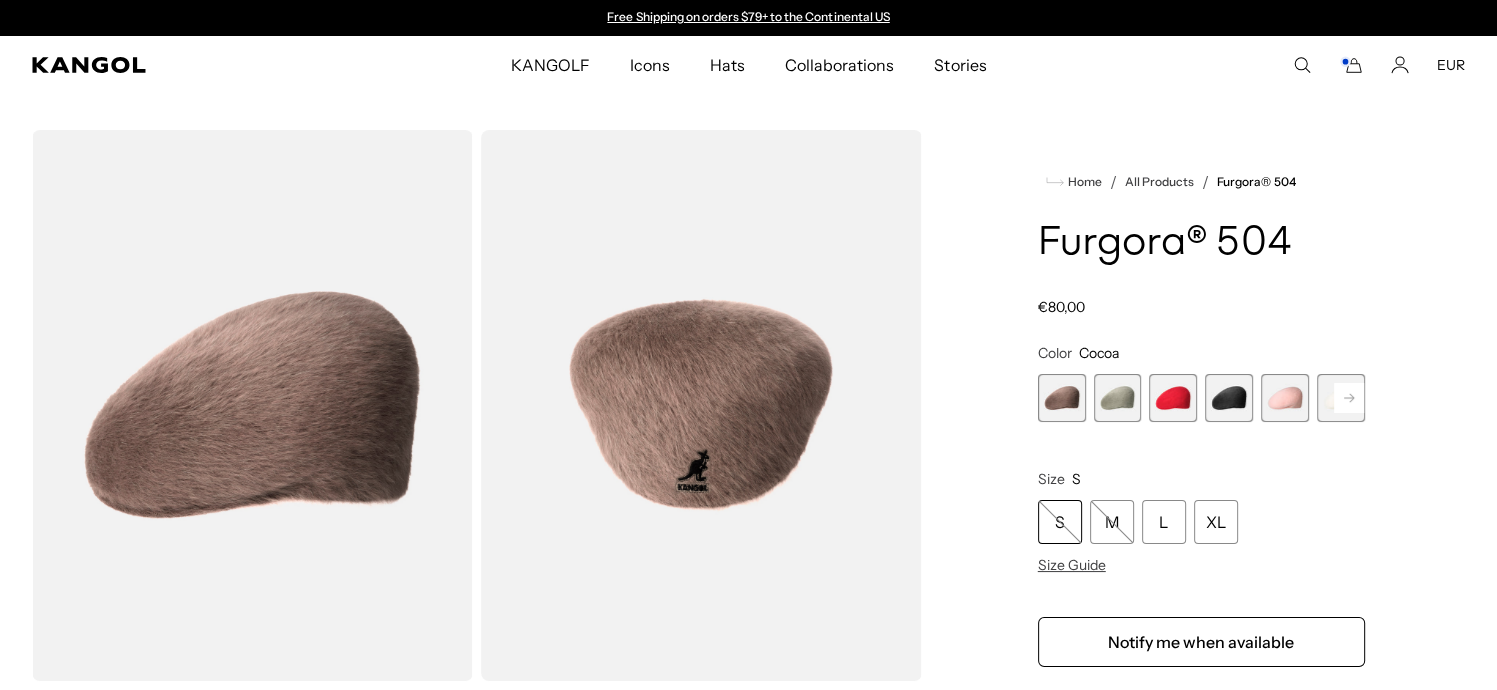 click on "S" at bounding box center (1060, 522) 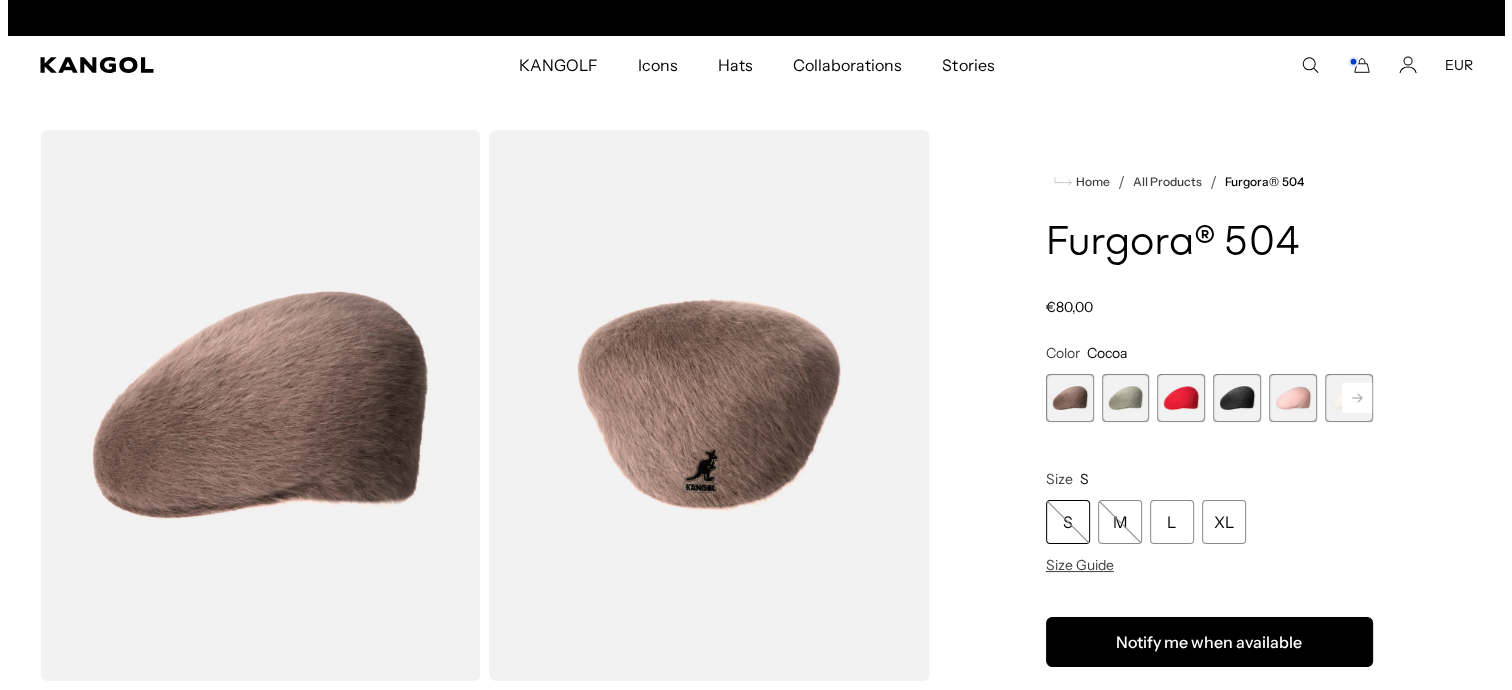 scroll, scrollTop: 0, scrollLeft: 412, axis: horizontal 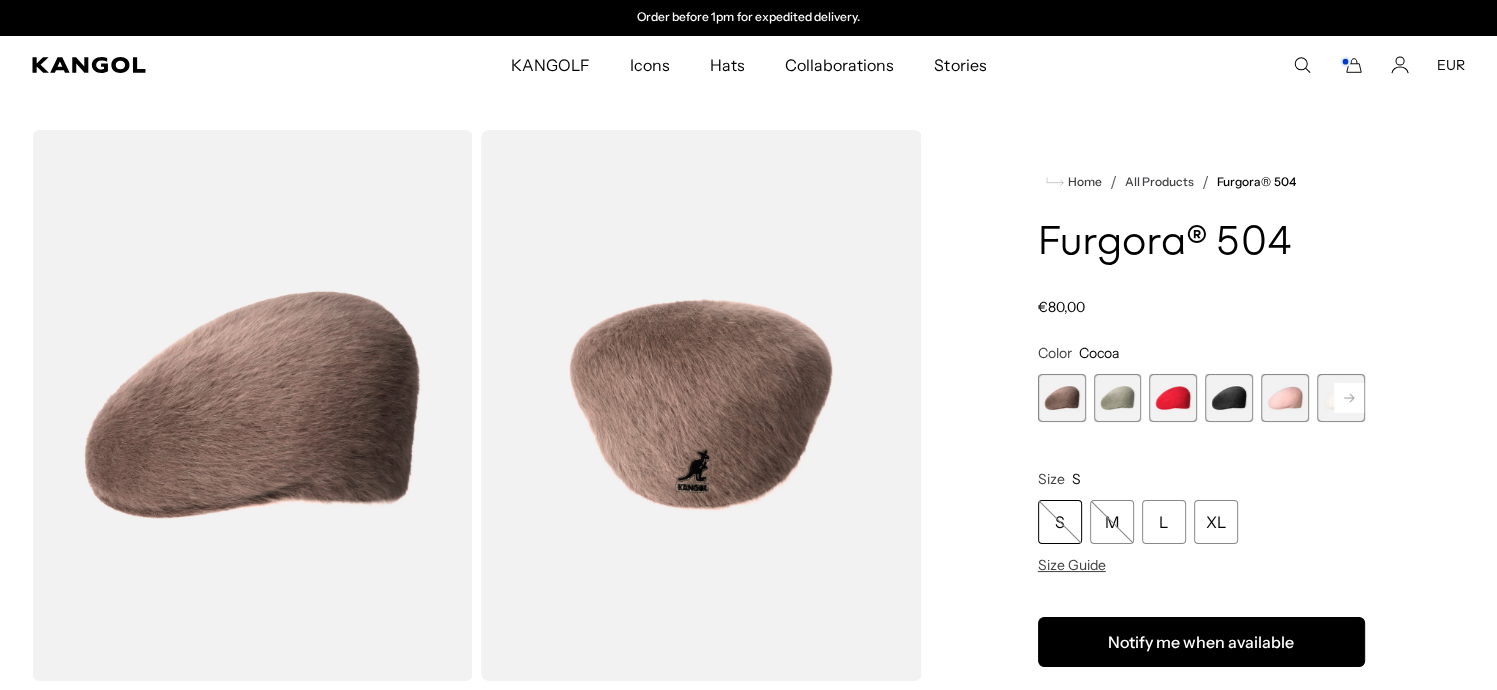 click on "Notify me when available" at bounding box center [1201, 642] 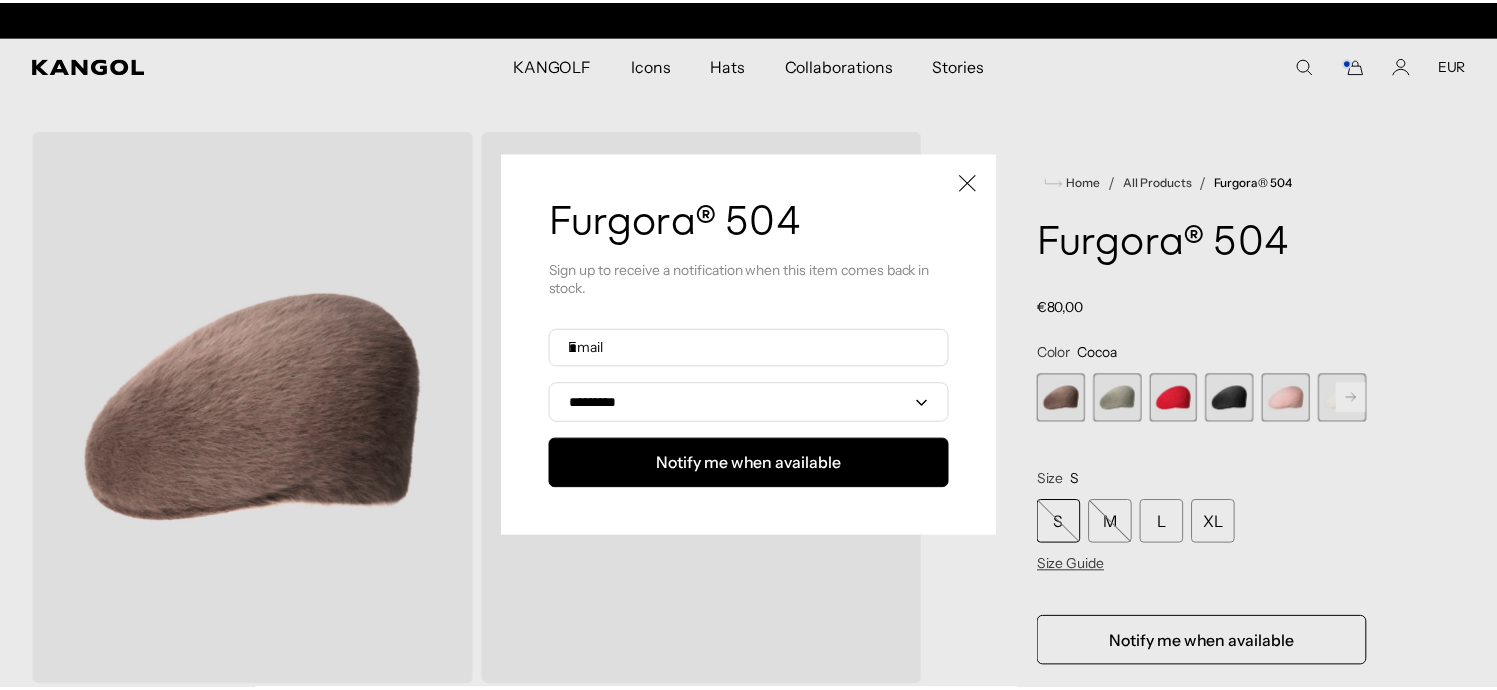 scroll, scrollTop: 0, scrollLeft: 0, axis: both 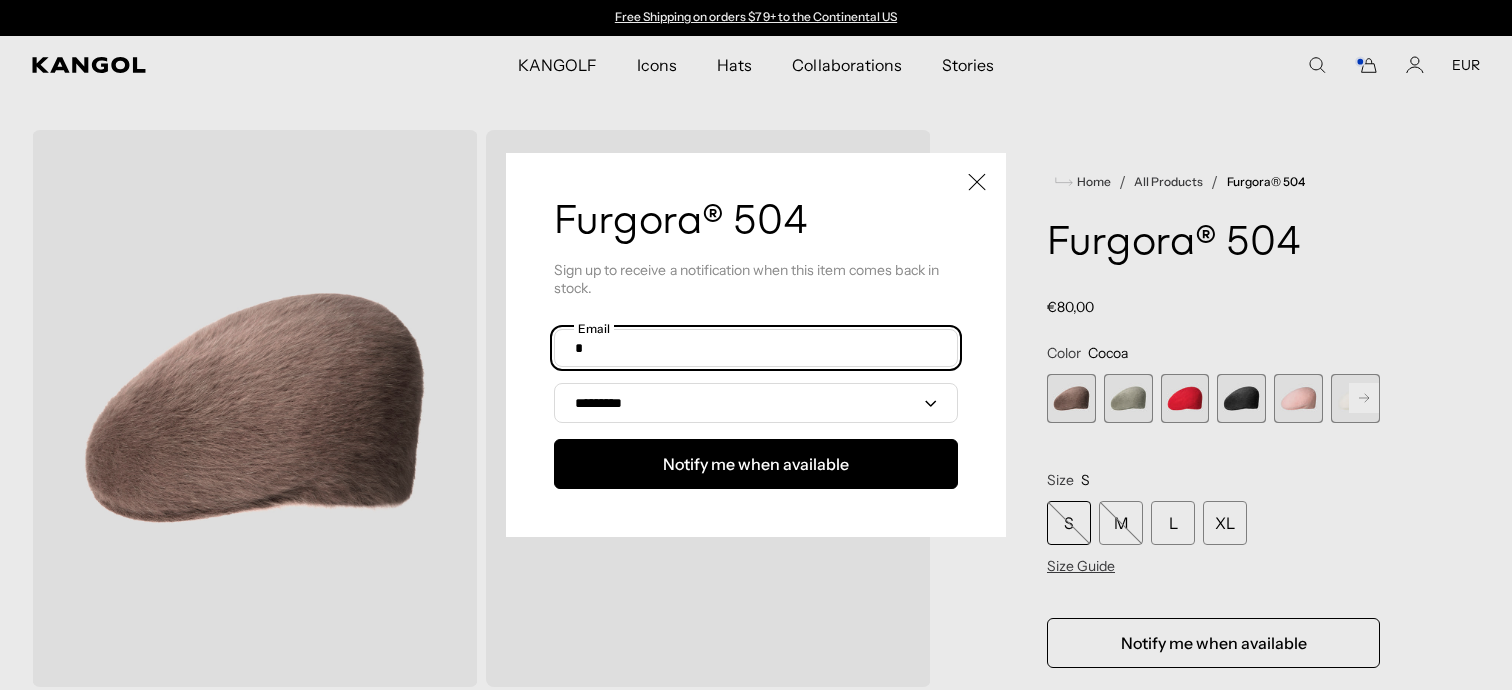 click at bounding box center (756, 348) 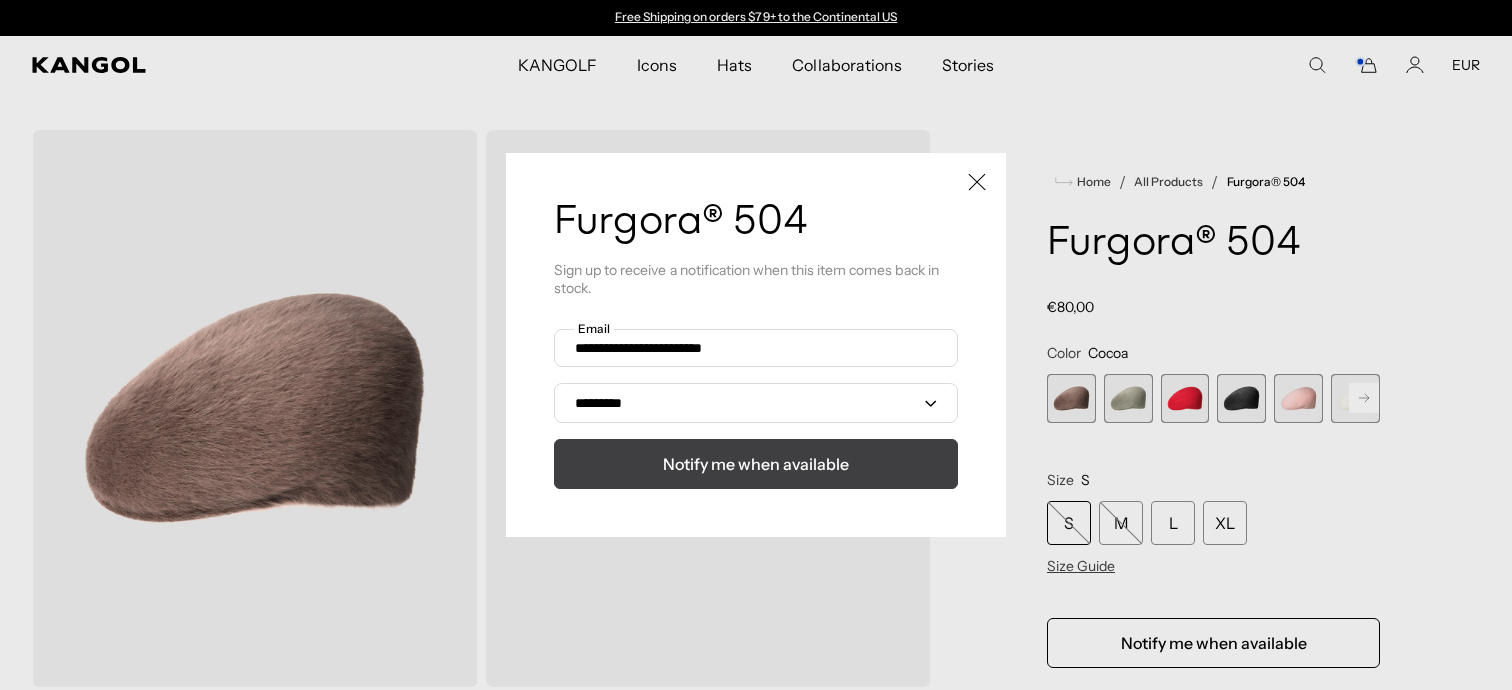 click on "Notify me when available" at bounding box center [756, 464] 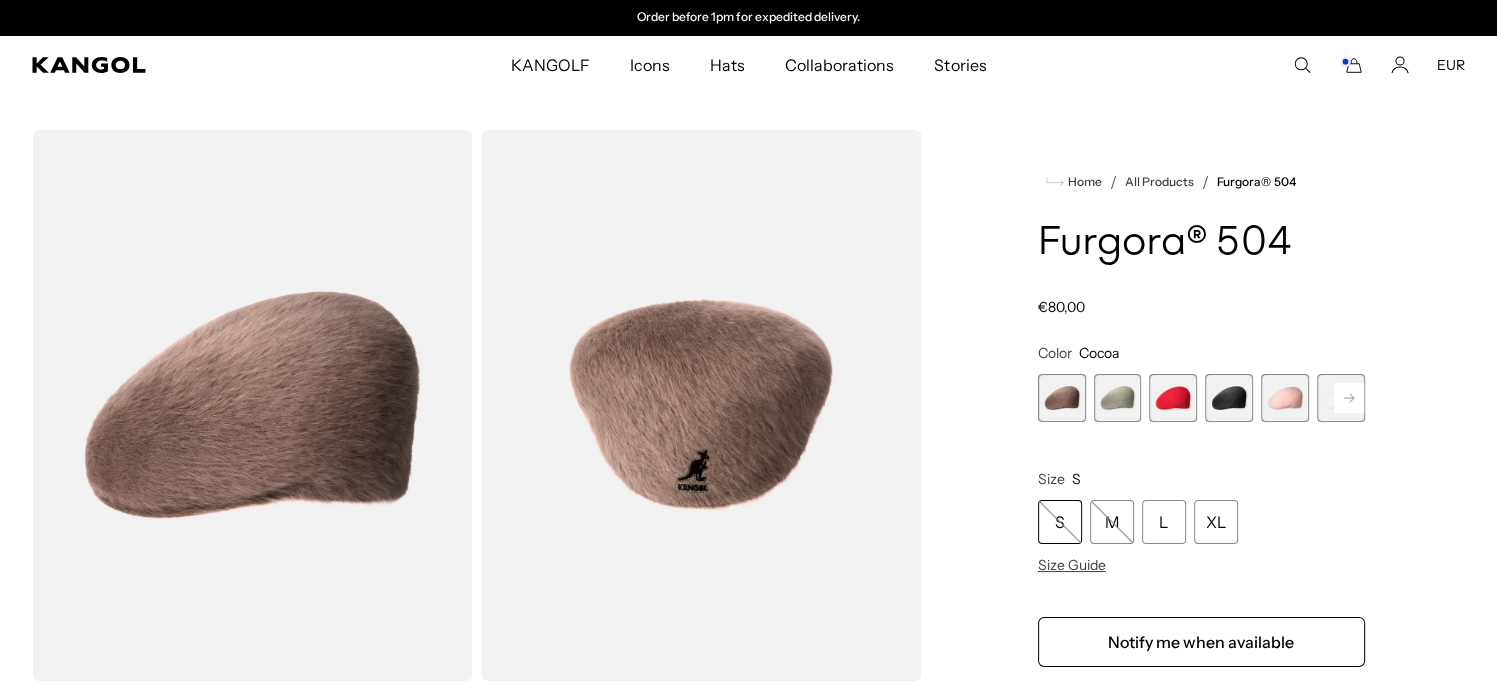 scroll, scrollTop: 0, scrollLeft: 0, axis: both 